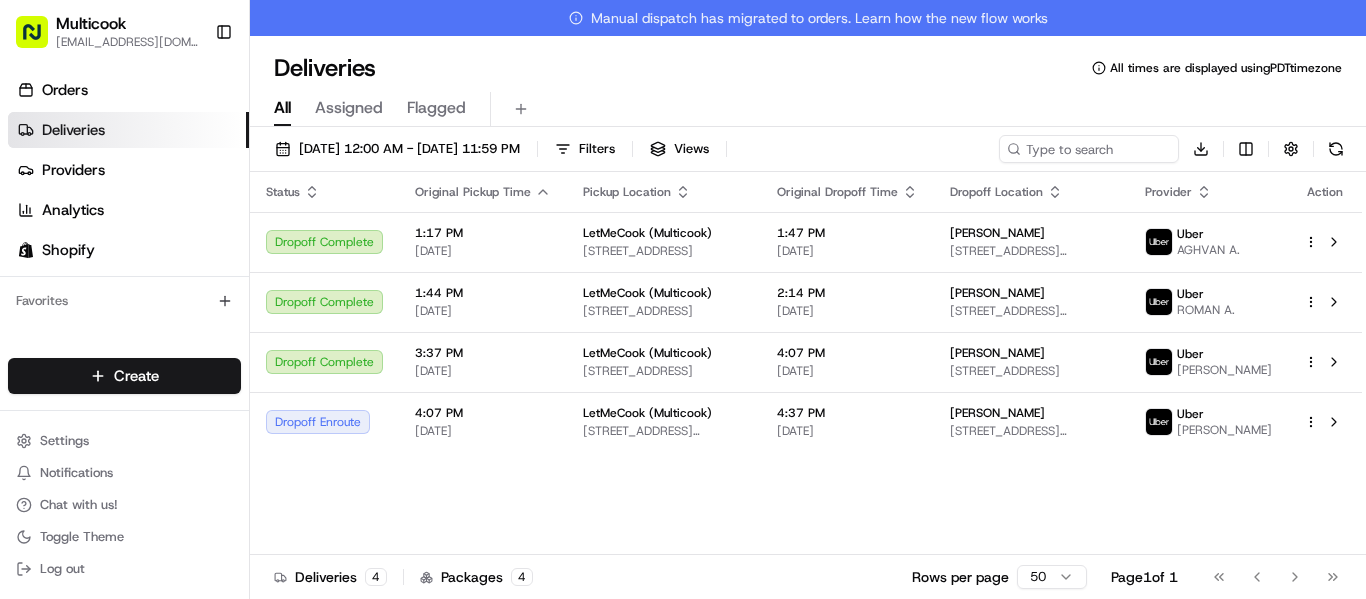 scroll, scrollTop: 0, scrollLeft: 0, axis: both 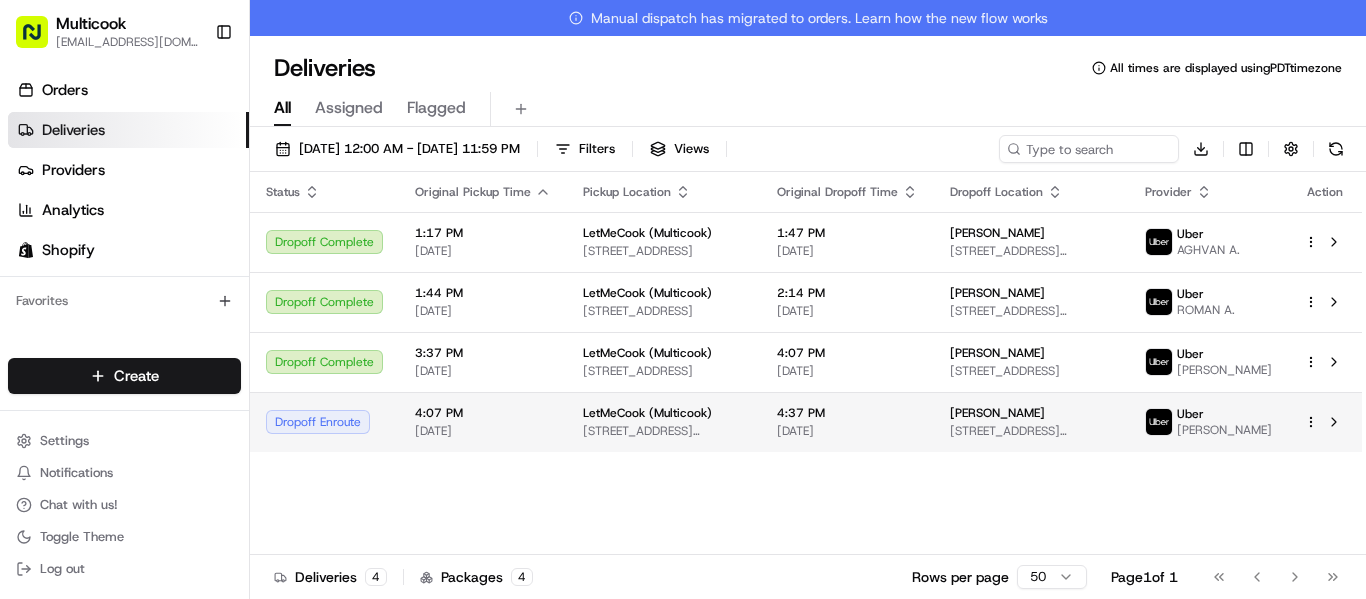 click on "4:37 PM" at bounding box center [847, 413] 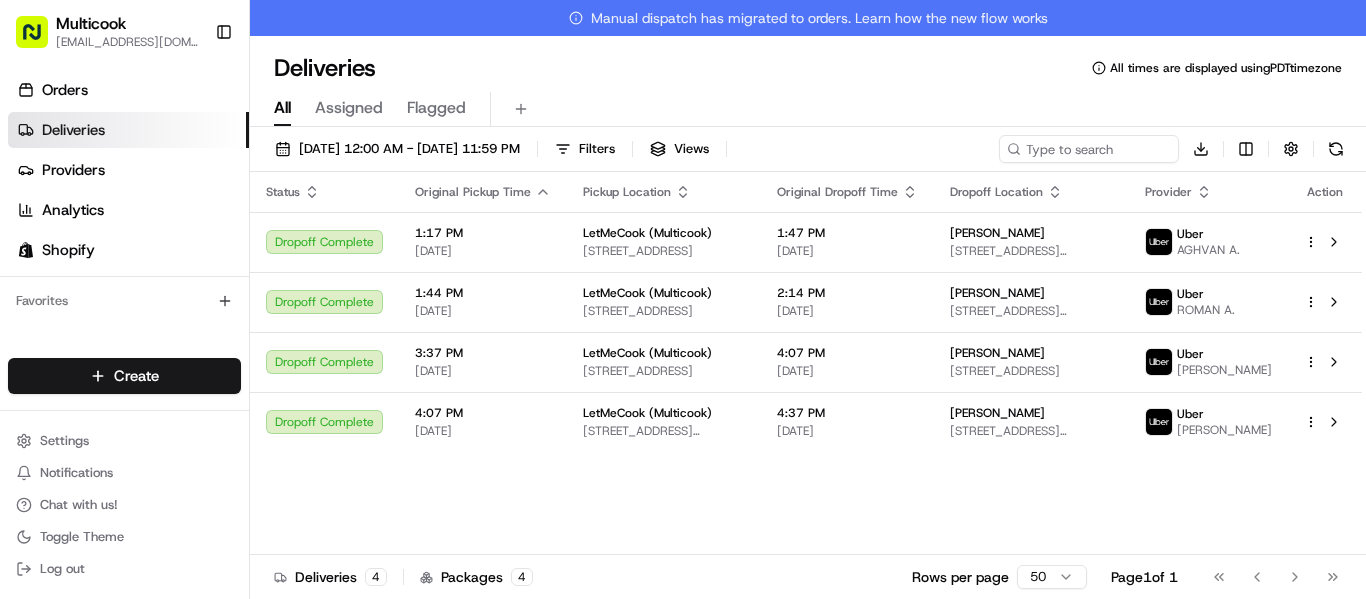 click on "Multicook [EMAIL_ADDRESS][DOMAIN_NAME] Toggle Sidebar Orders Deliveries Providers Analytics Shopify Favorites Main Menu Members & Organization Organization Users Roles Preferences Customization Tracking Orchestration Automations Dispatch Strategy Locations Pickup Locations Dropoff Locations Billing Billing Refund Requests Integrations Notification Triggers Webhooks API Keys Request Logs Create Settings Notifications Chat with us! Toggle Theme Log out  Manual dispatch has migrated to orders. Learn how the new flow works Deliveries All times are displayed using  PDT  timezone All Assigned Flagged [DATE] 12:00 AM - [DATE] 11:59 PM Filters Views Download Status Original Pickup Time Pickup Location Original Dropoff Time Dropoff Location Provider Action Dropoff Complete 1:17 PM [DATE] LetMeCook (Multicook) [STREET_ADDRESS] 1:47 PM [DATE] [PERSON_NAME] [STREET_ADDRESS][PERSON_NAME] Uber AGHVAN A. Dropoff Complete 1:44 PM [DATE] 2:14 PM [DATE] 4" at bounding box center [683, 299] 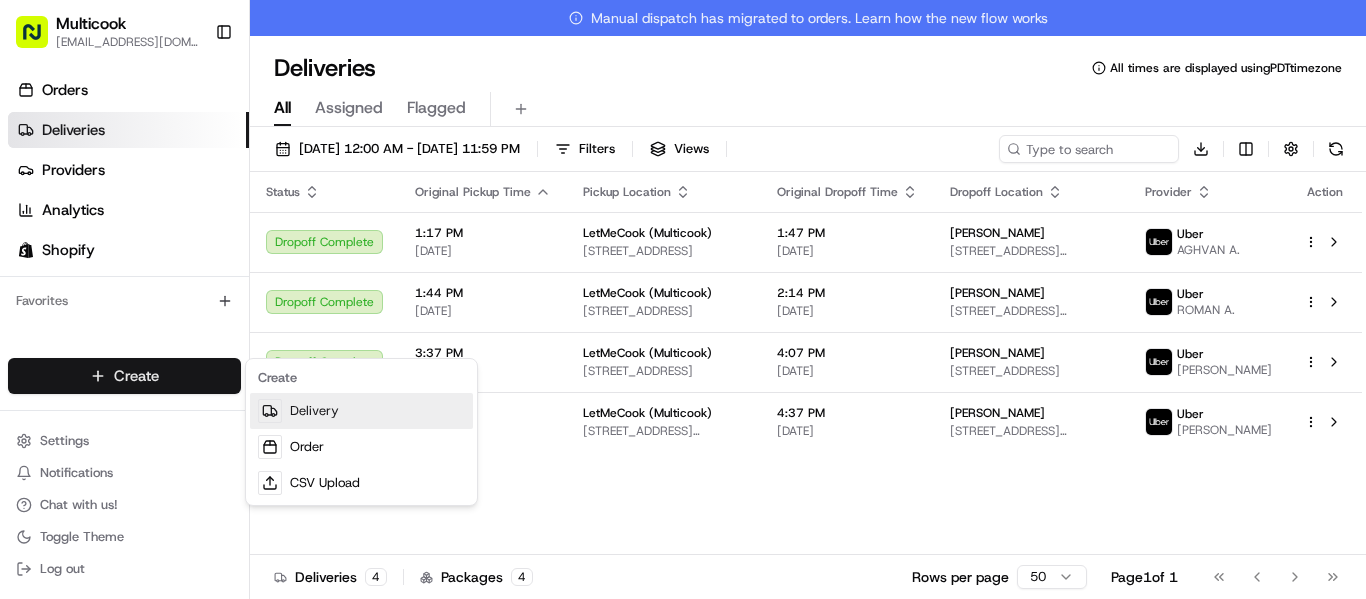 click on "Delivery" at bounding box center (361, 411) 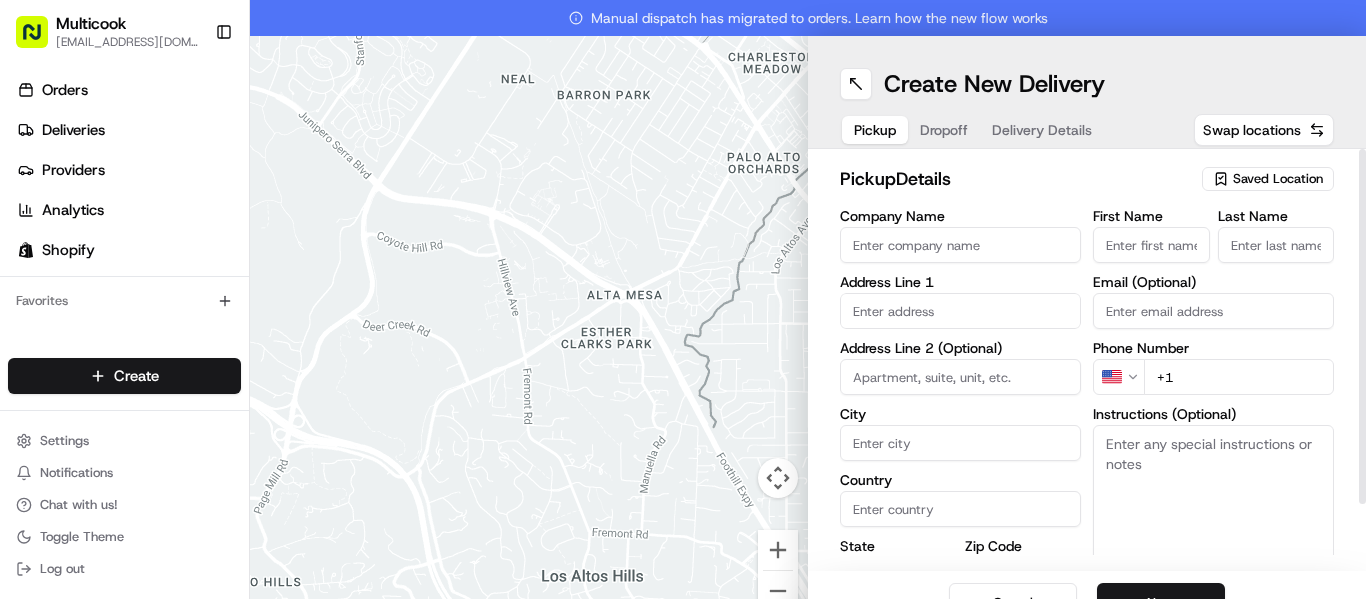 click on "Saved Location" at bounding box center [1278, 179] 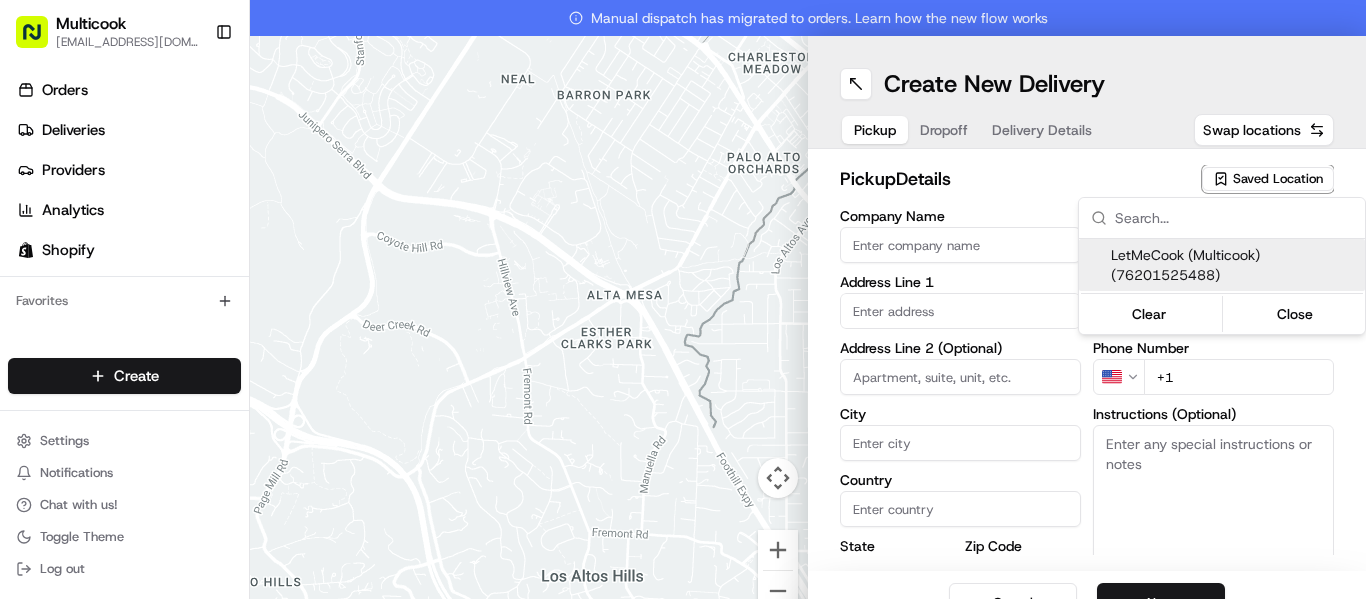 click on "LetMeCook (Multicook) (76201525488)" at bounding box center [1234, 265] 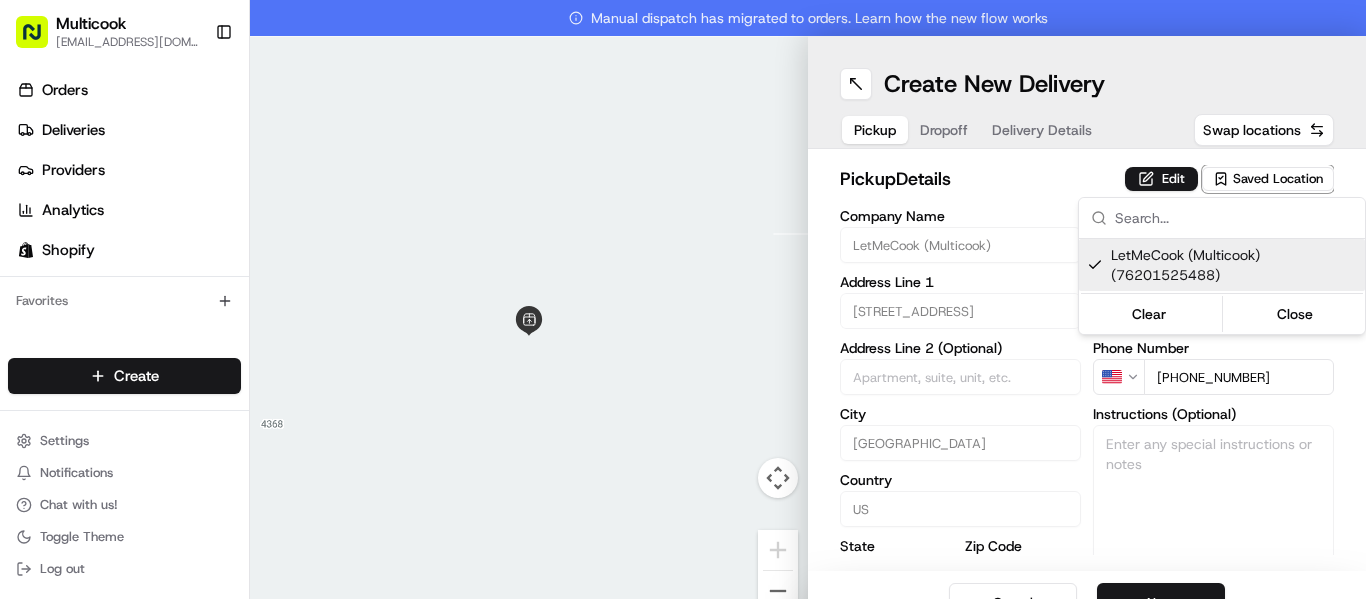 click on "Multicook [EMAIL_ADDRESS][DOMAIN_NAME] Toggle Sidebar Orders Deliveries Providers Analytics Shopify Favorites Main Menu Members & Organization Organization Users Roles Preferences Customization Tracking Orchestration Automations Dispatch Strategy Locations Pickup Locations Dropoff Locations Billing Billing Refund Requests Integrations Notification Triggers Webhooks API Keys Request Logs Create Settings Notifications Chat with us! Toggle Theme Log out  Manual dispatch has migrated to orders. Learn how the new flow works To navigate the map with touch gestures double-tap and hold your finger on the map, then drag the map. ← Move left → Move right ↑ Move up ↓ Move down + Zoom in - Zoom out Home Jump left by 75% End Jump right by 75% Page Up Jump up by 75% Page Down Jump down by 75% Keyboard shortcuts Map Data Map data ©2025 Google Map data ©2025 Google 2 m  Click to toggle between metric and imperial units Terms Report a map error Create New Delivery Pickup Dropoff Delivery Details Swap locations" at bounding box center [683, 299] 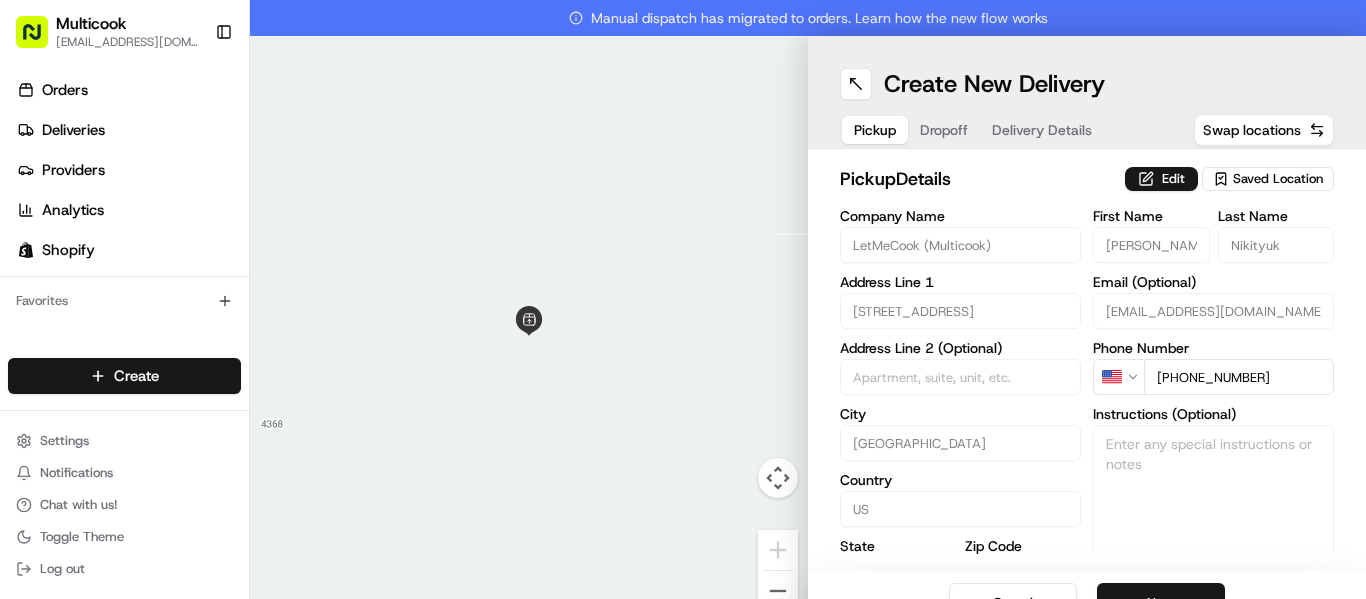 click on "Dropoff" at bounding box center (944, 130) 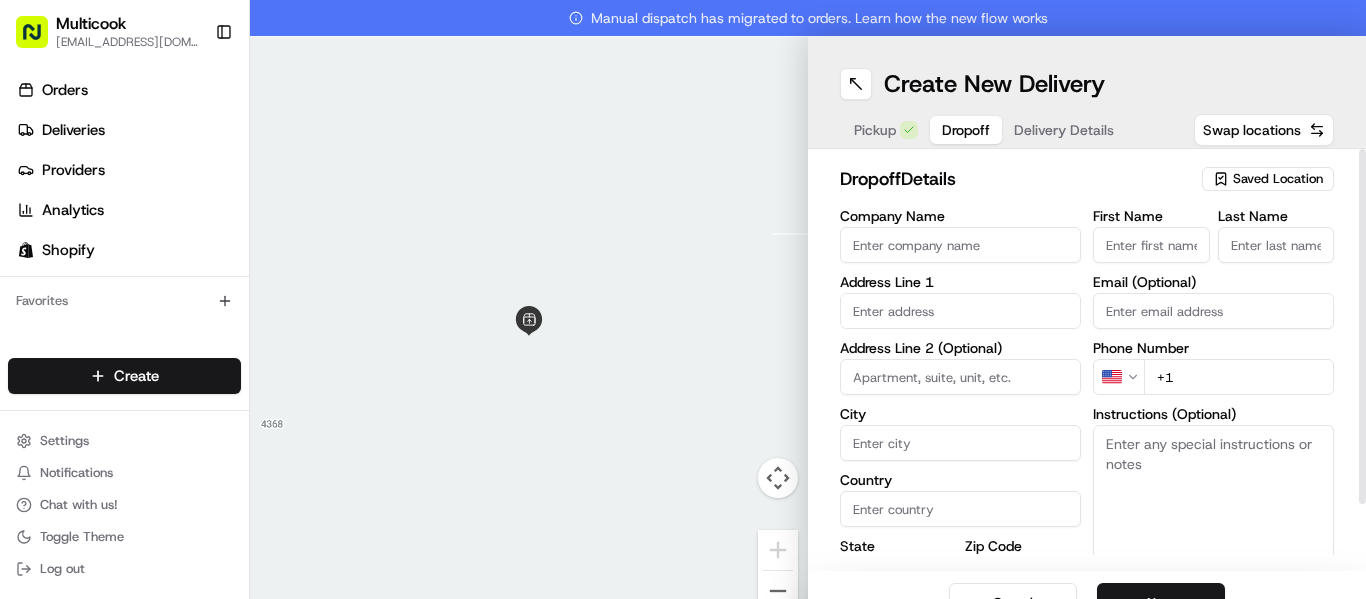 click at bounding box center [960, 311] 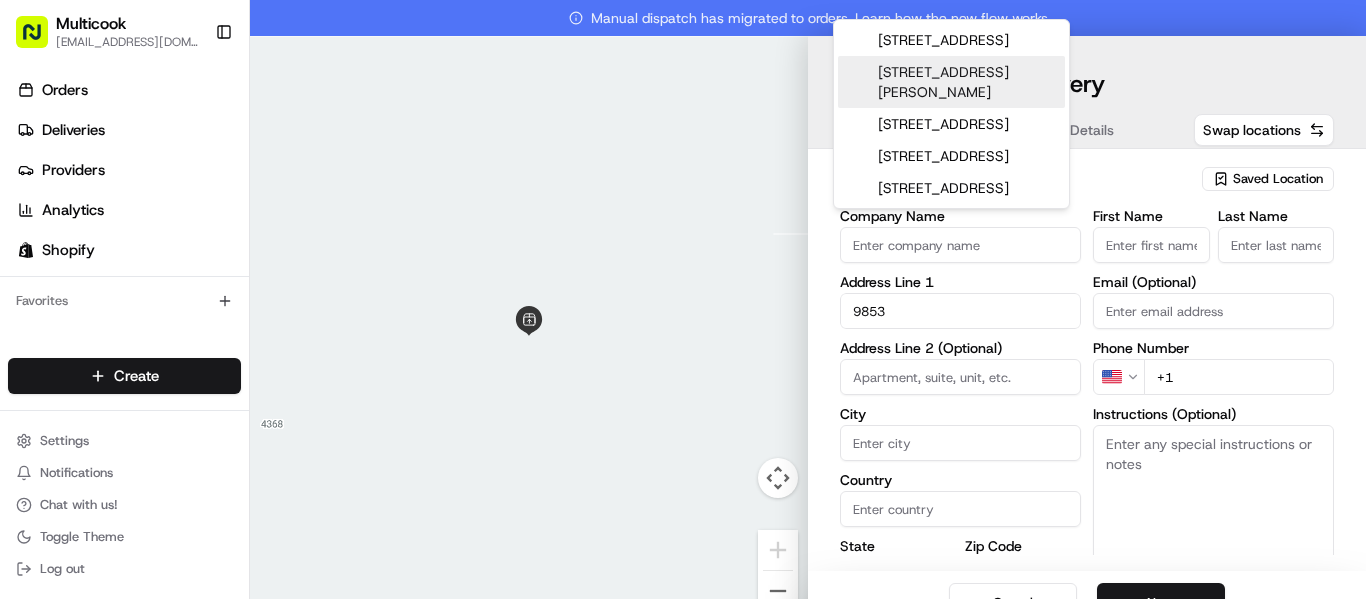 click on "[STREET_ADDRESS][PERSON_NAME]" at bounding box center (951, 82) 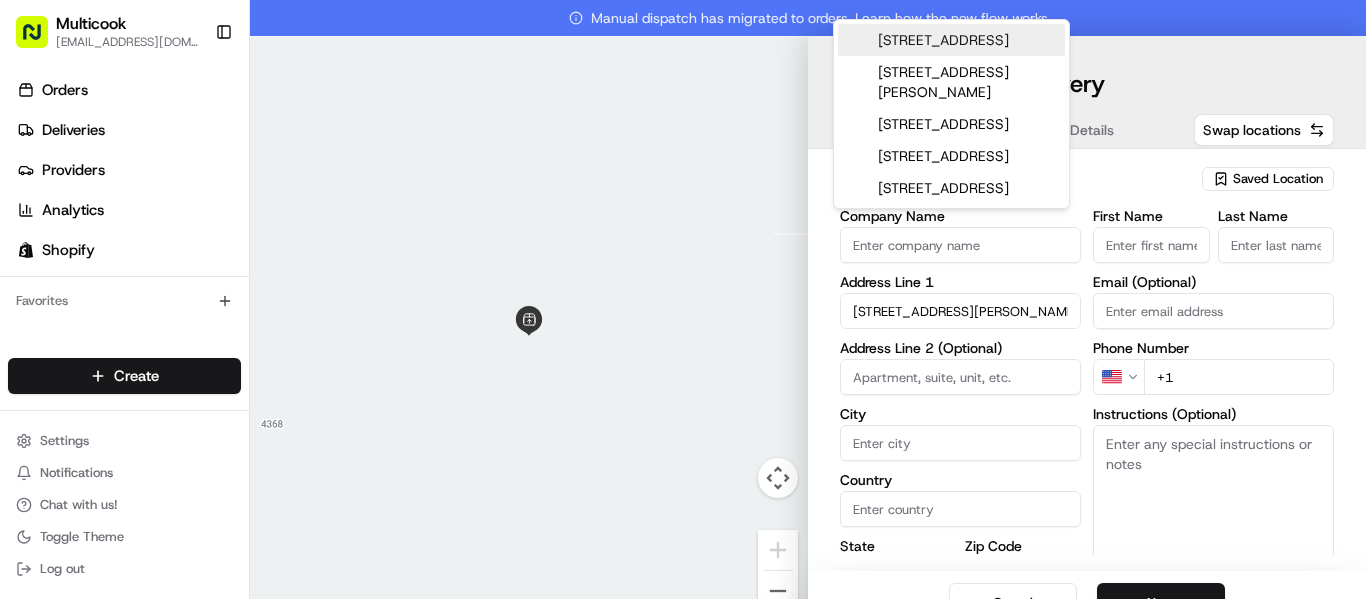 type on "[STREET_ADDRESS][PERSON_NAME]" 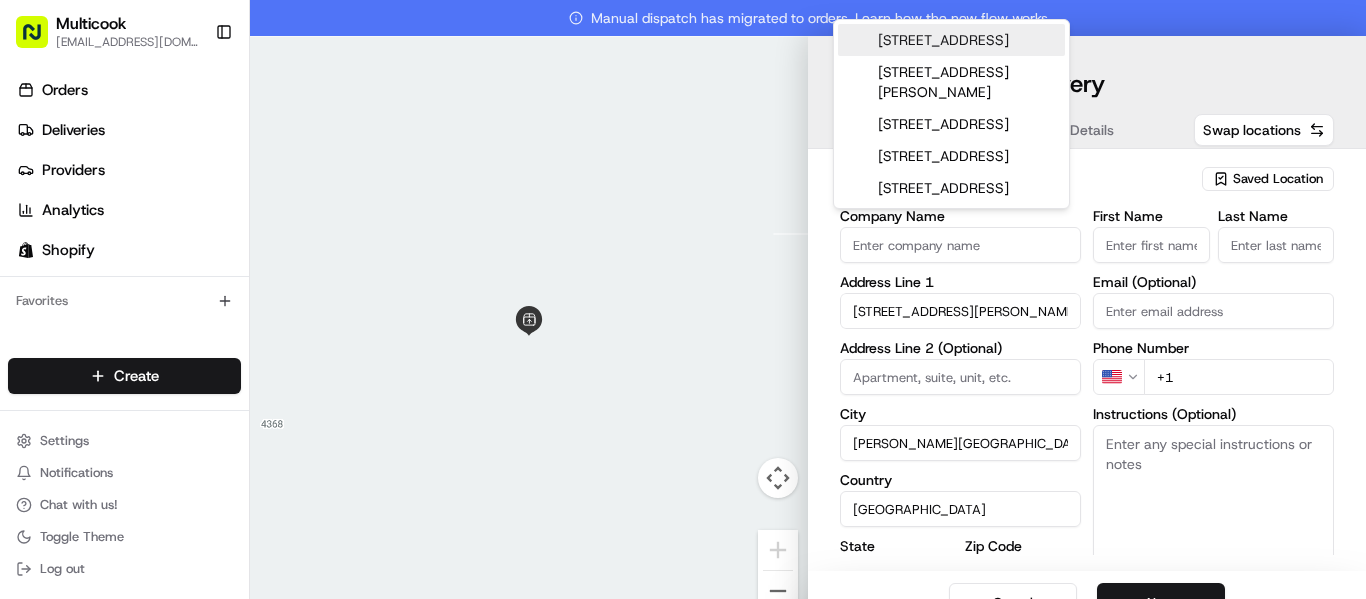 type on "[STREET_ADDRESS][PERSON_NAME]" 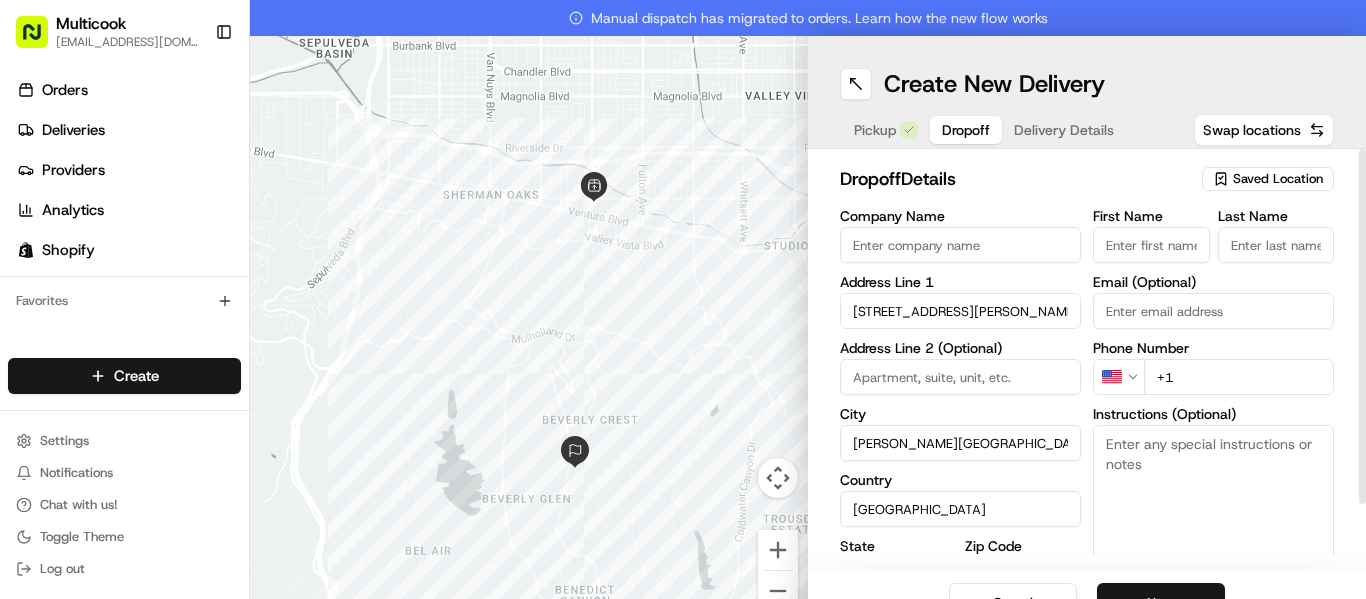 click on "First Name" at bounding box center (1151, 245) 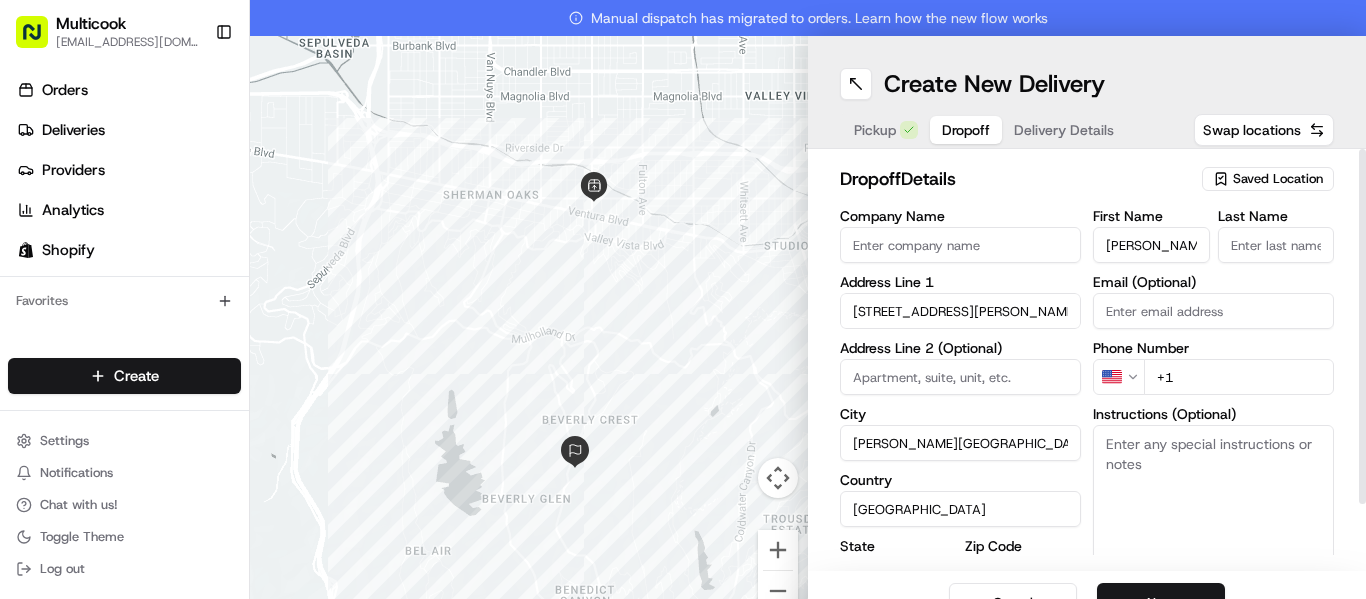 type on "[PERSON_NAME]" 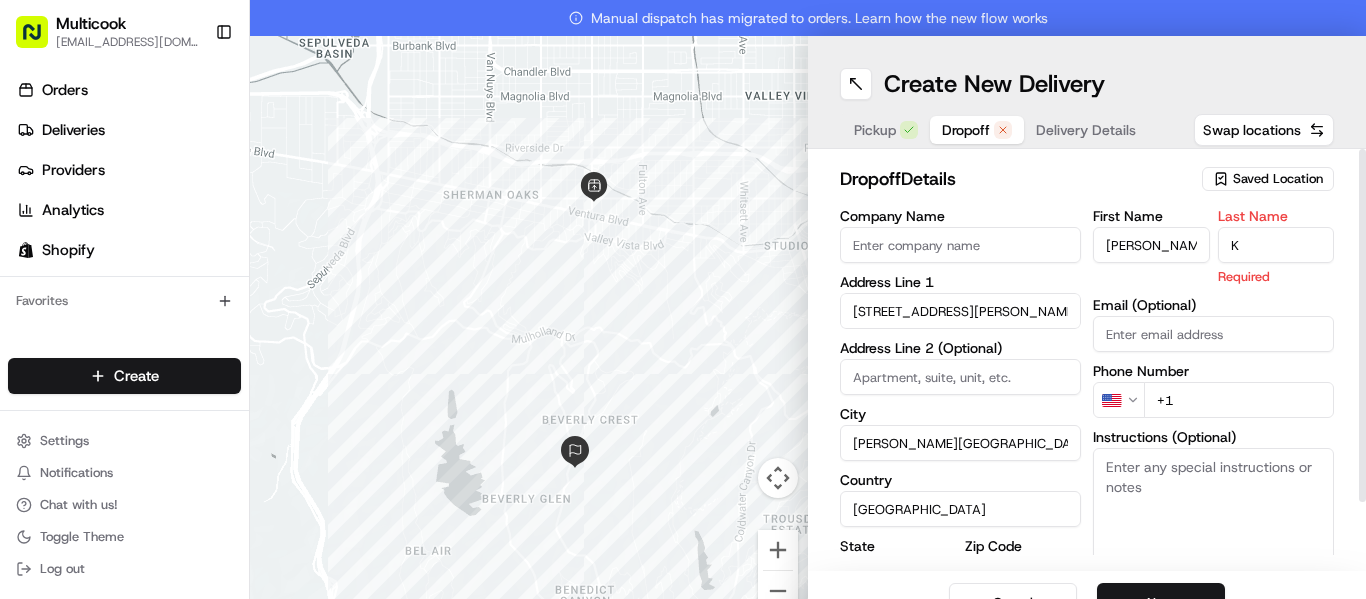 type on "K" 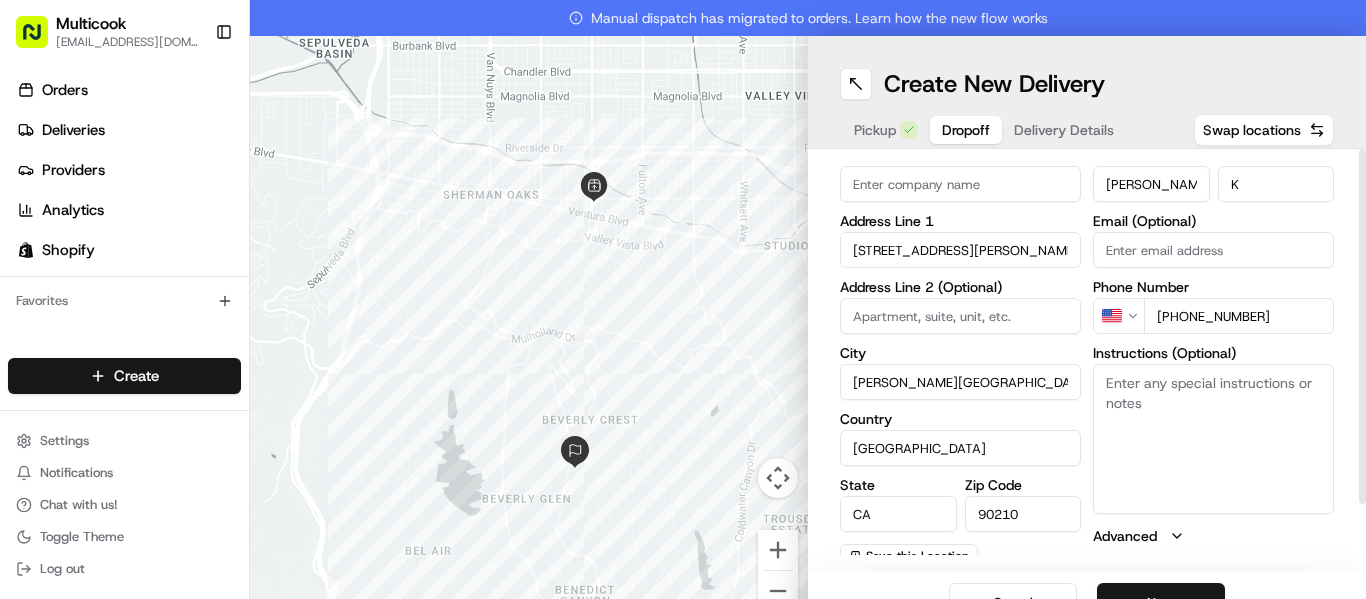 scroll, scrollTop: 74, scrollLeft: 0, axis: vertical 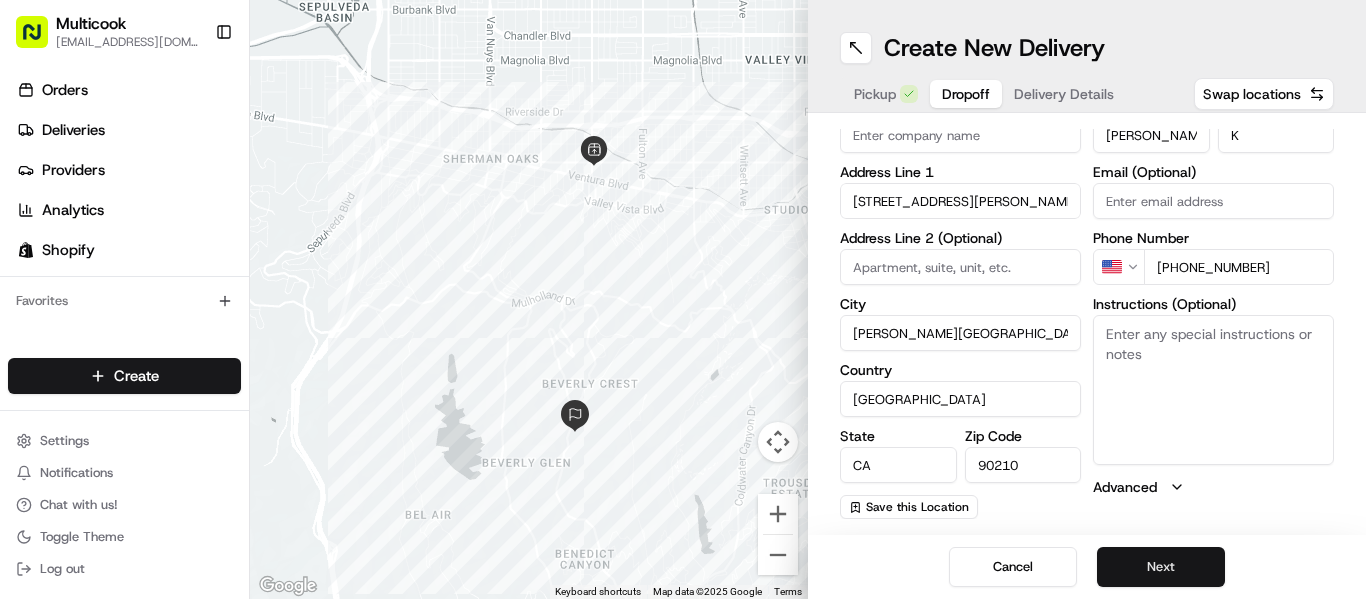 type on "[PHONE_NUMBER]" 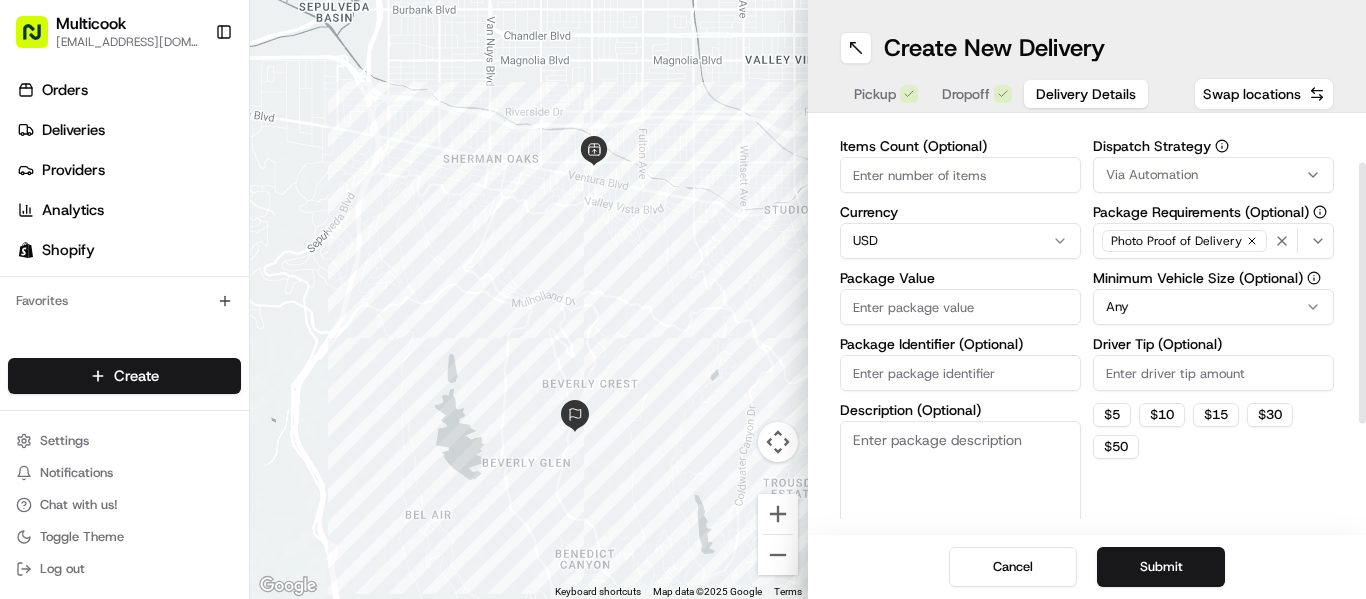 click on "Items Count (Optional)" at bounding box center (960, 175) 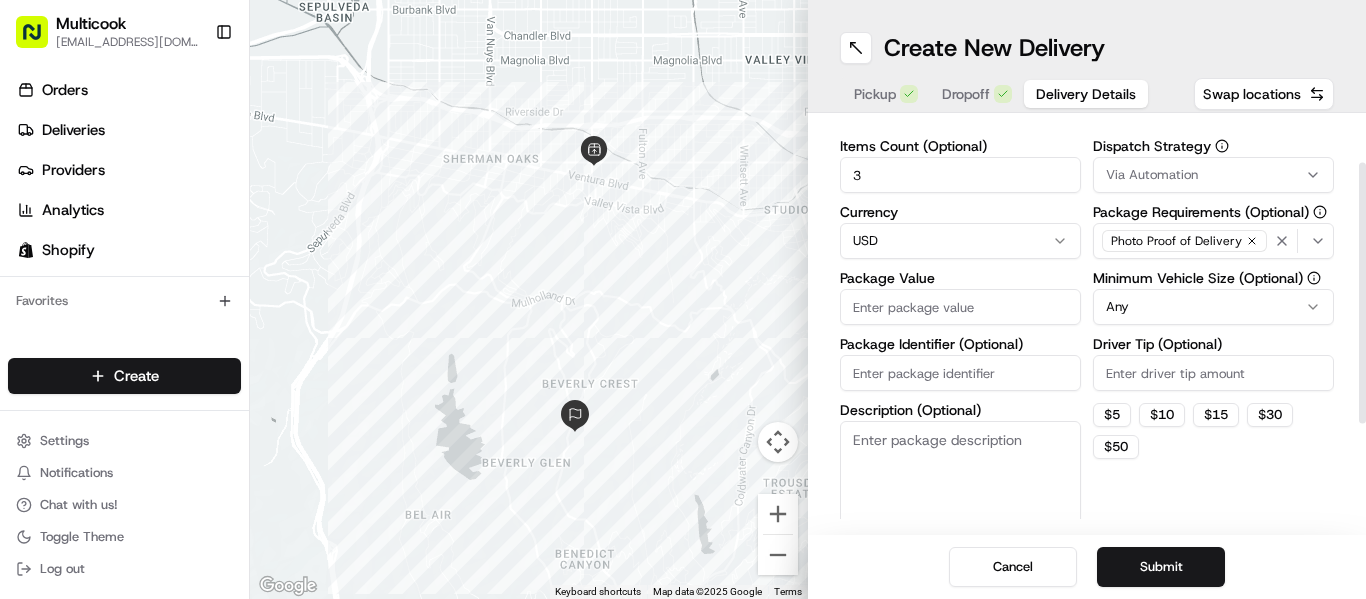 type on "3" 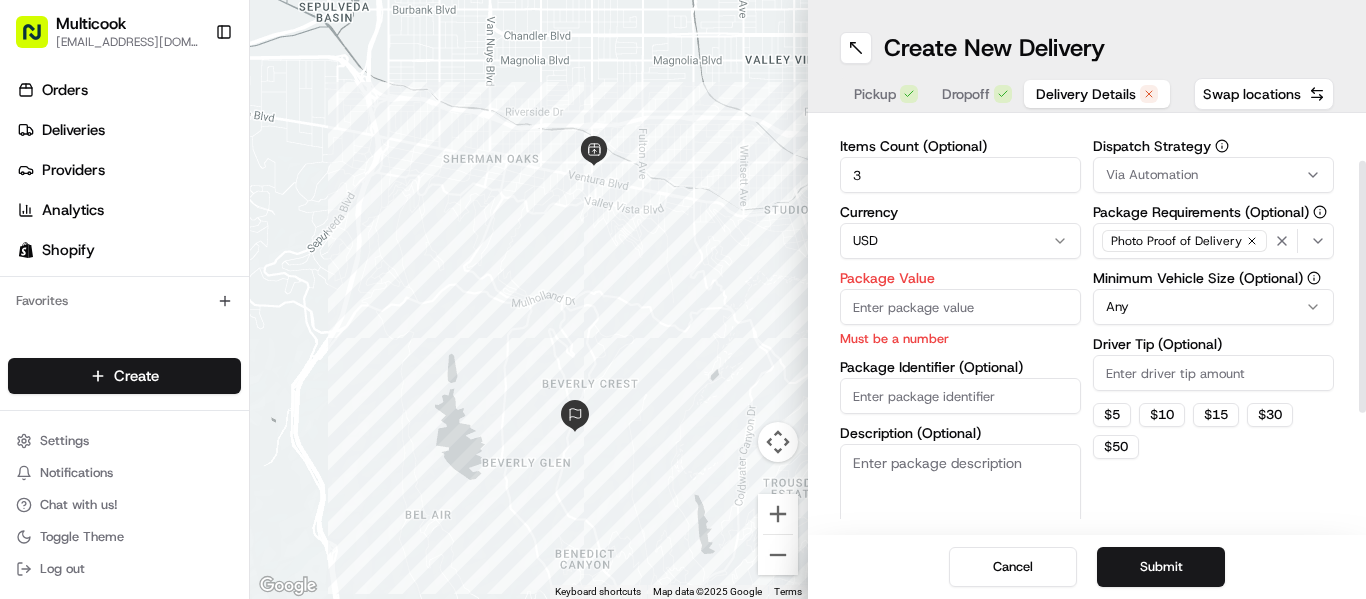 click on "Package Value" at bounding box center (960, 307) 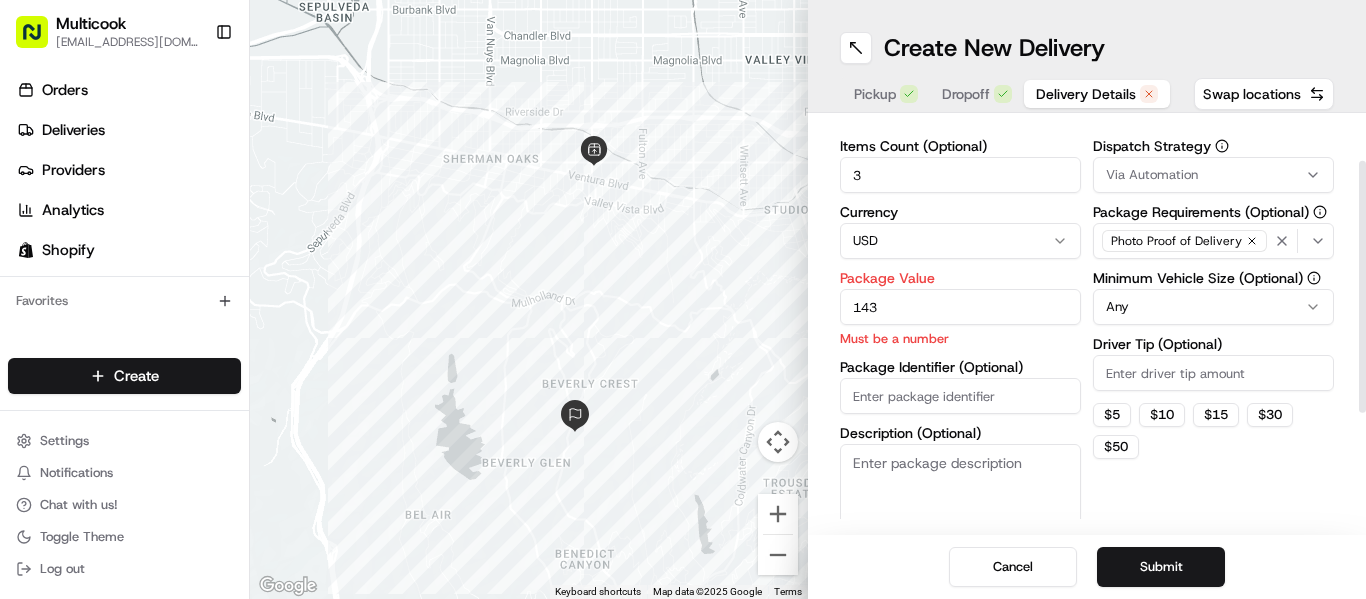 type on "143" 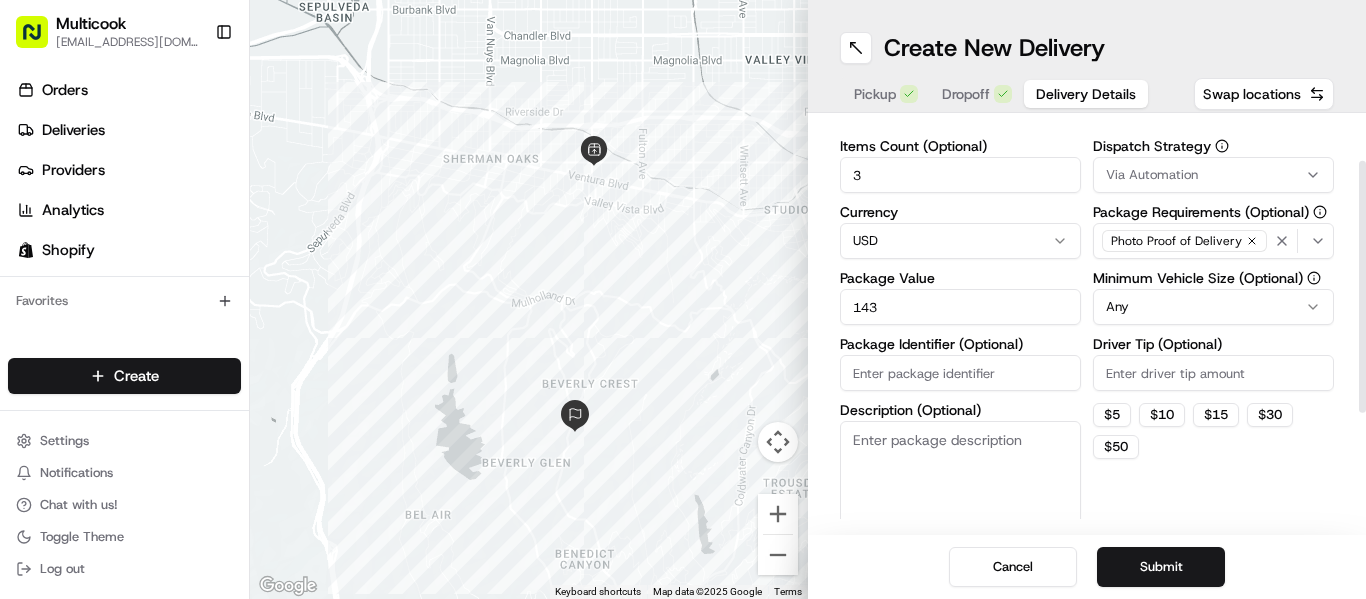 click on "Dispatch Strategy Via Automation Package Requirements (Optional) Photo Proof of Delivery Minimum Vehicle Size (Optional) Any Driver Tip (Optional) $ 5 $ 10 $ 15 $ 30 $ 50" at bounding box center [1213, 336] 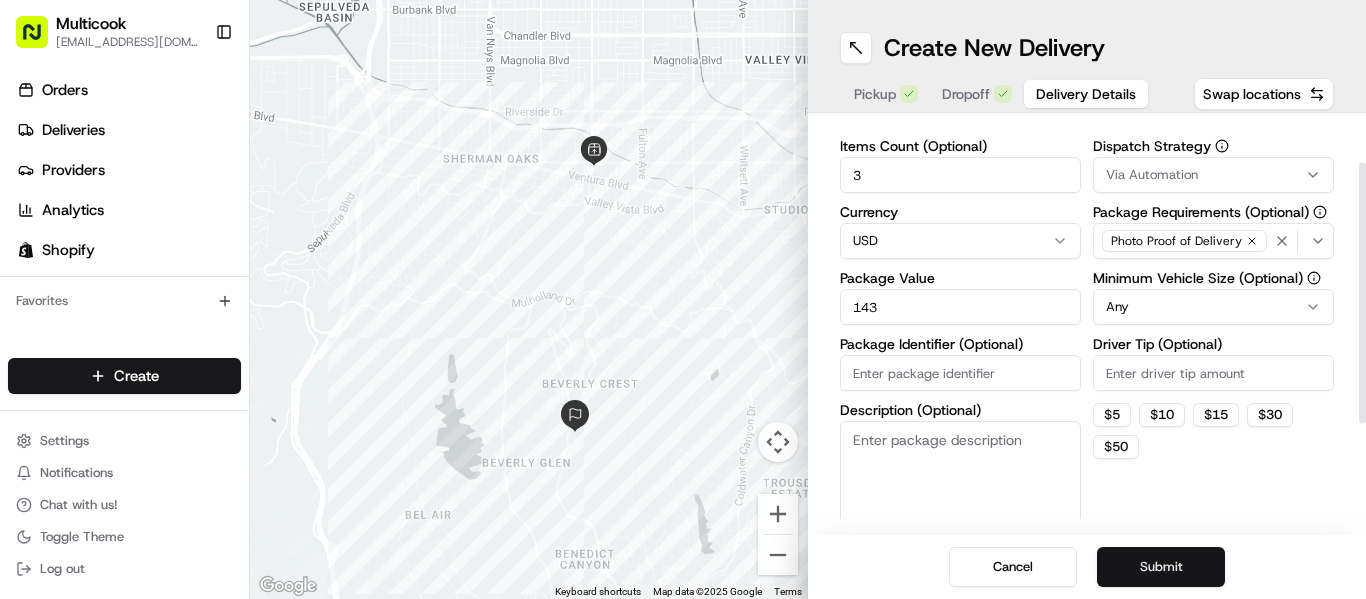 click on "Submit" at bounding box center [1161, 567] 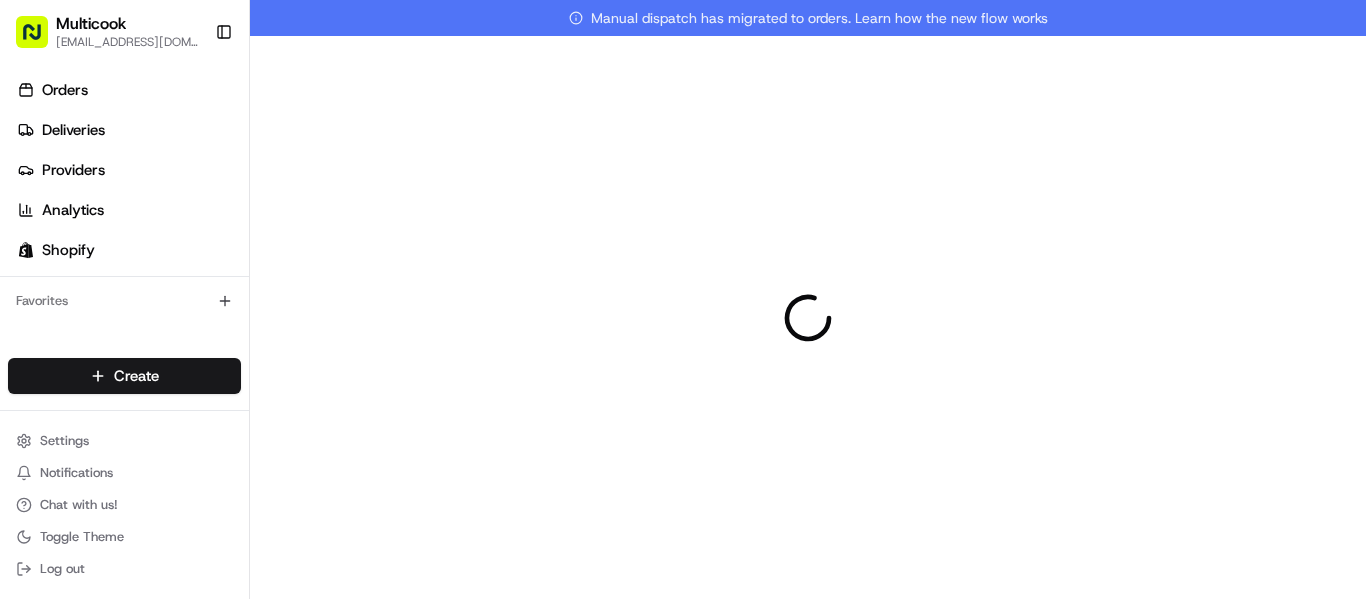 scroll, scrollTop: 0, scrollLeft: 0, axis: both 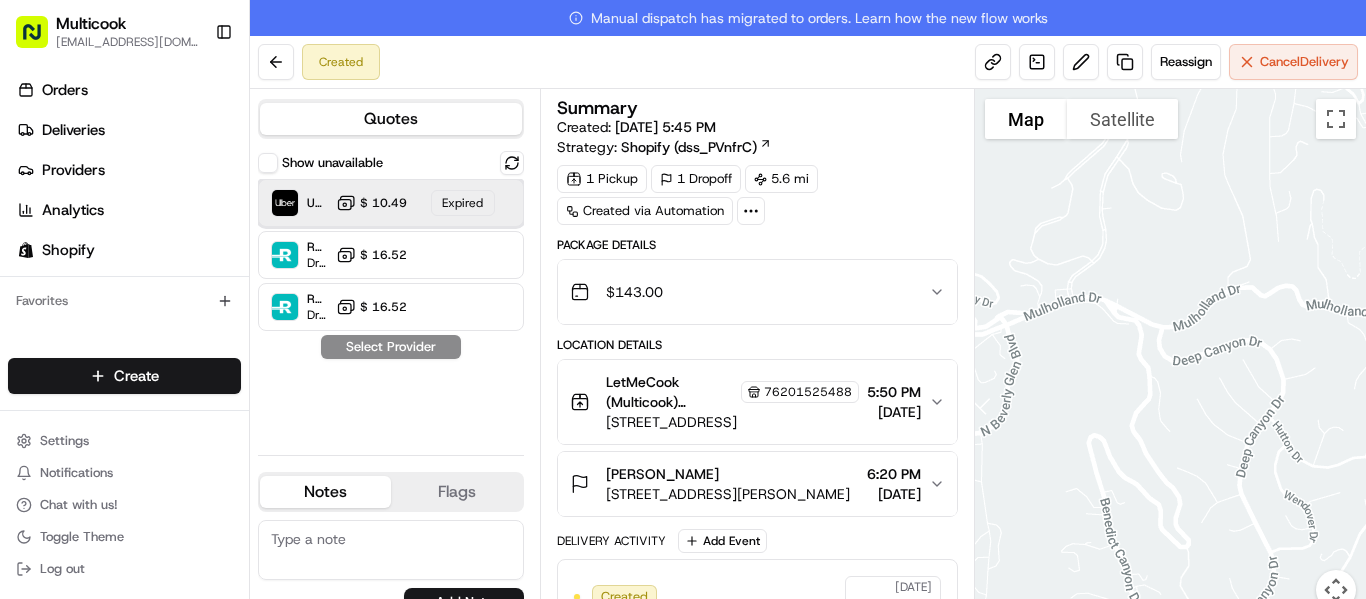 click on "Uber $   10.49 Expired" at bounding box center [391, 203] 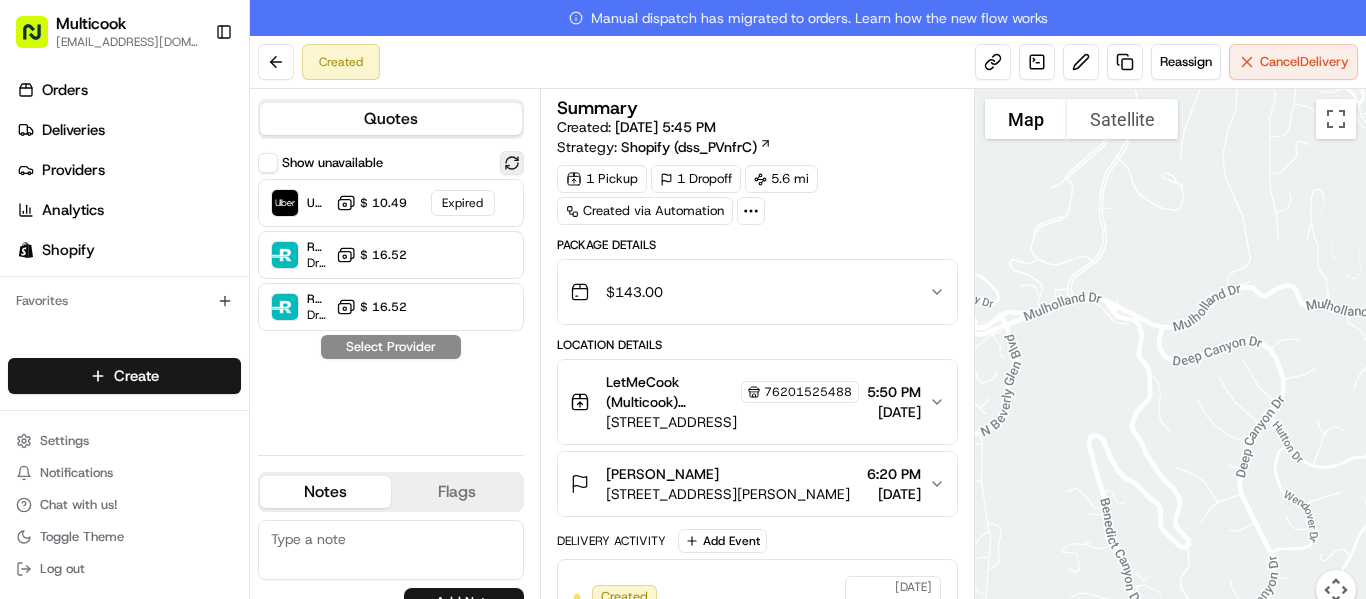 click at bounding box center [512, 163] 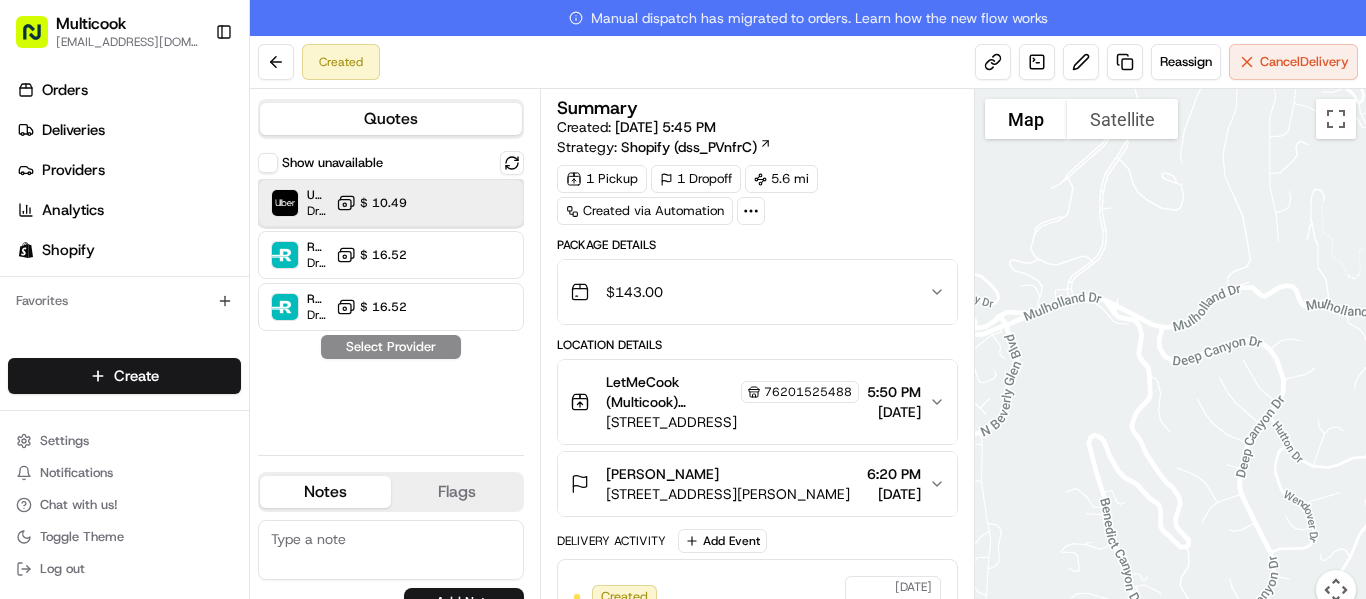 click on "Uber Dropoff ETA   35 minutes $   10.49" at bounding box center (391, 203) 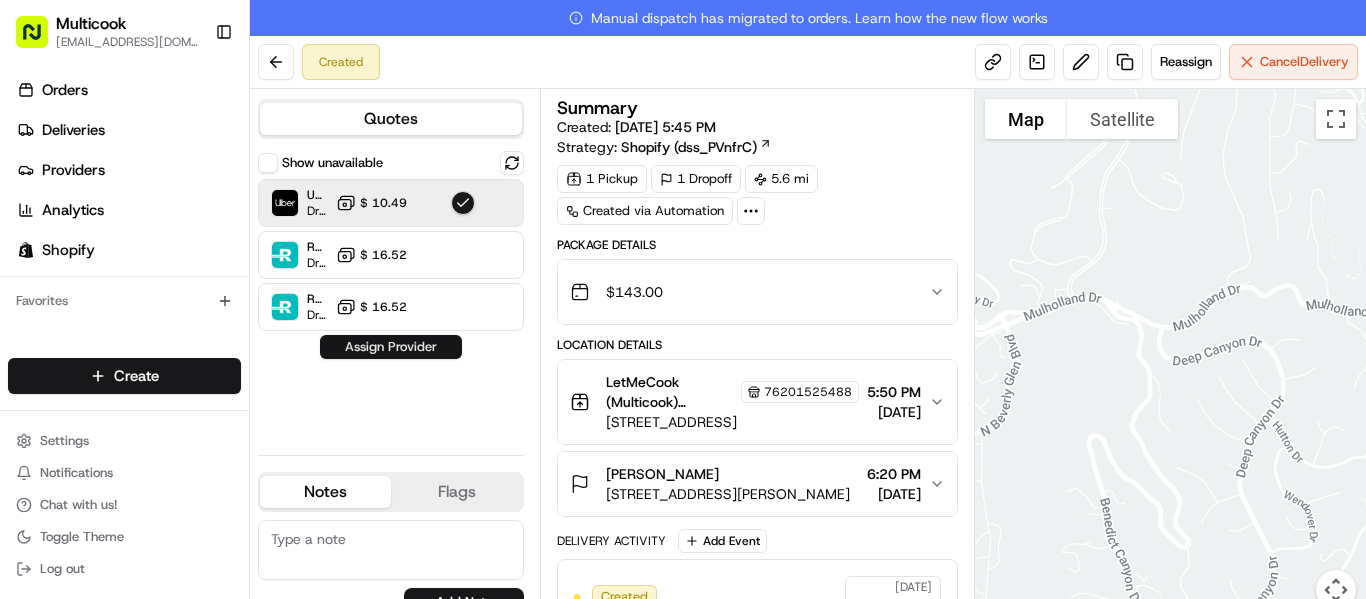 click on "Assign Provider" at bounding box center (391, 347) 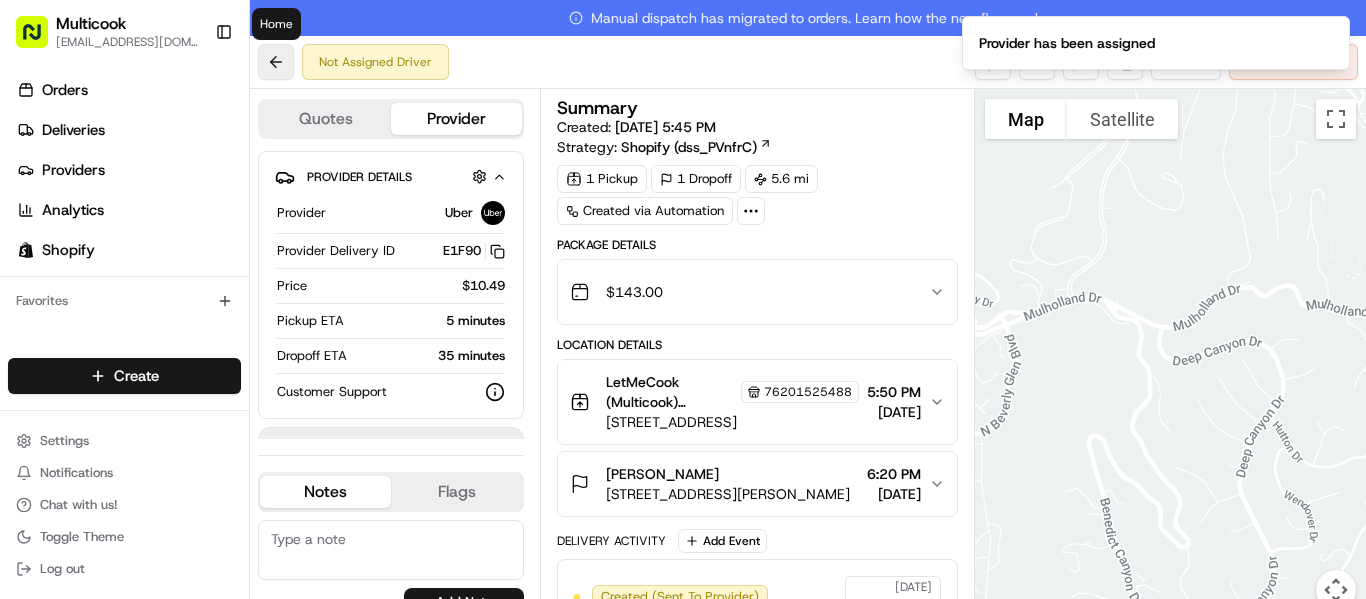 click at bounding box center (276, 62) 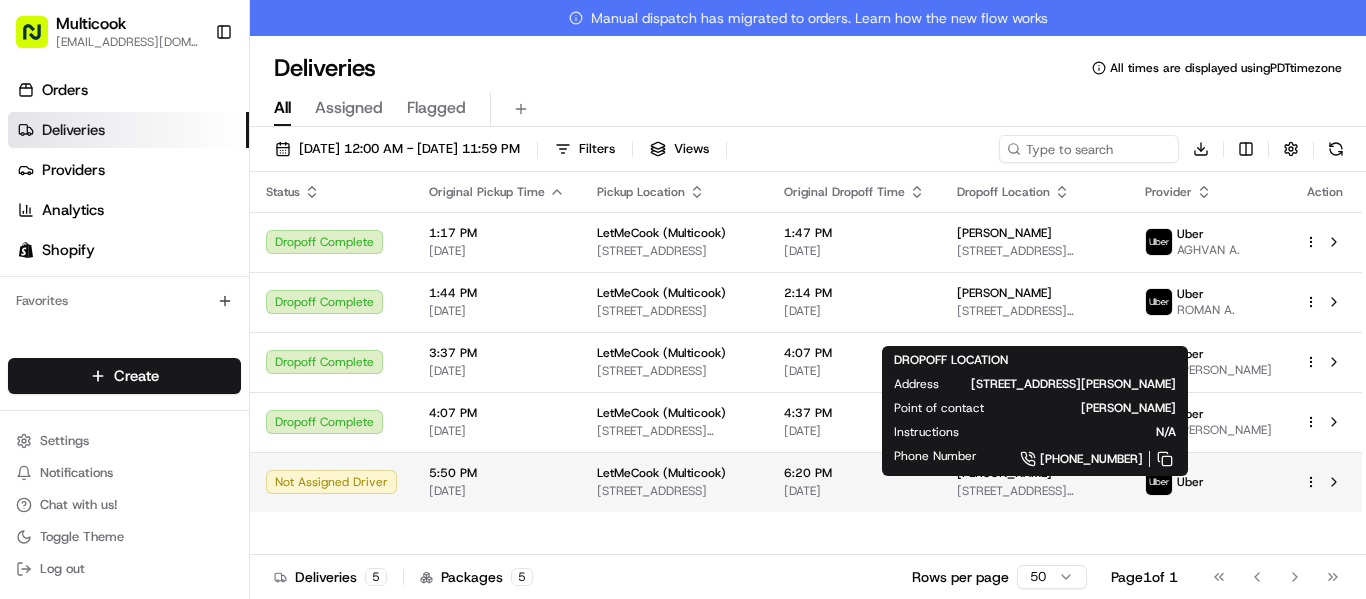click on "[STREET_ADDRESS][PERSON_NAME]" at bounding box center [1035, 491] 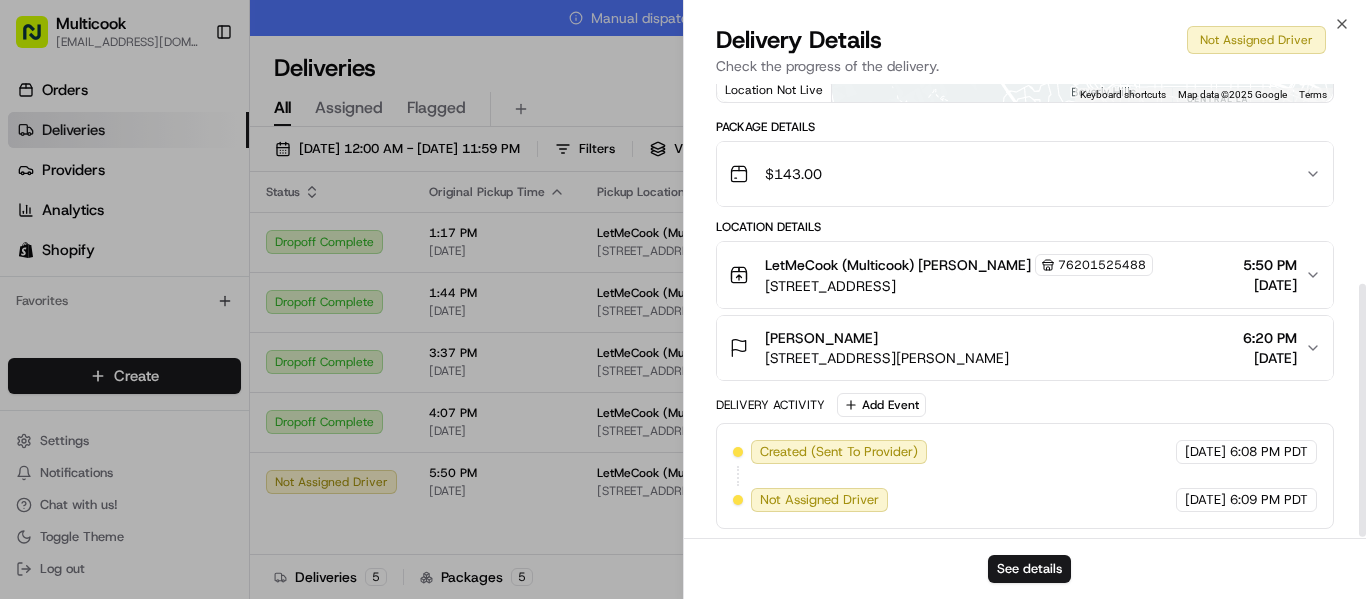 scroll, scrollTop: 362, scrollLeft: 0, axis: vertical 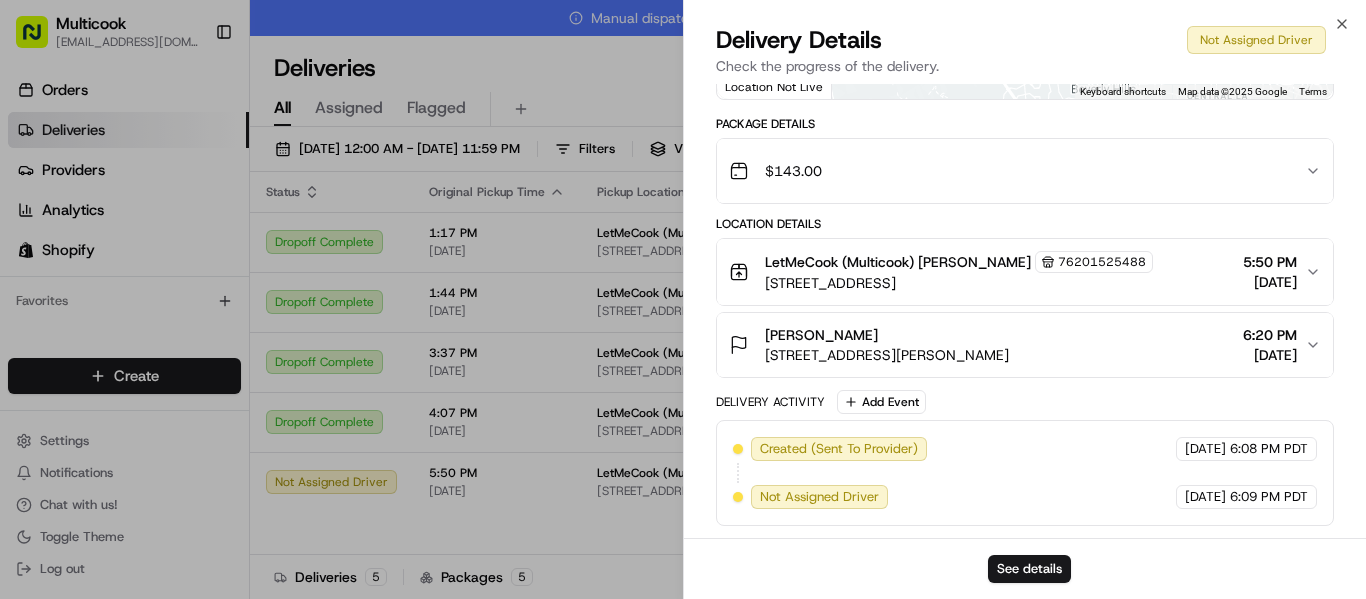 click on "[PERSON_NAME] [STREET_ADDRESS][PERSON_NAME] 6:20 PM [DATE]" at bounding box center [1017, 345] 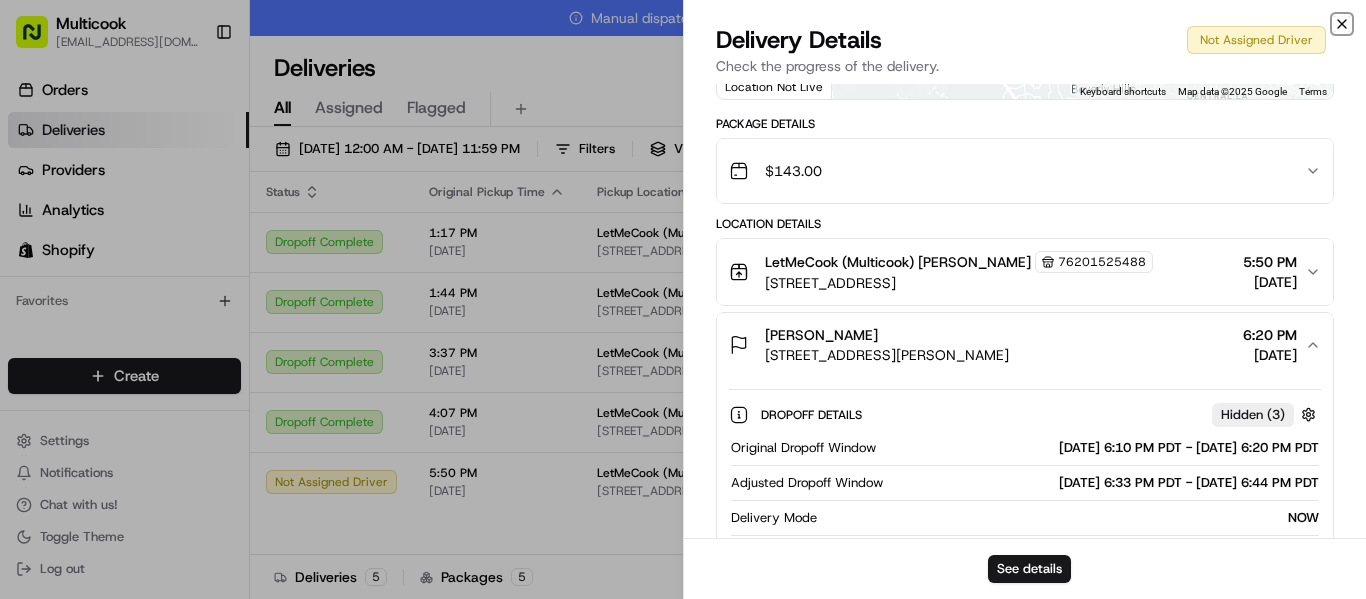 click 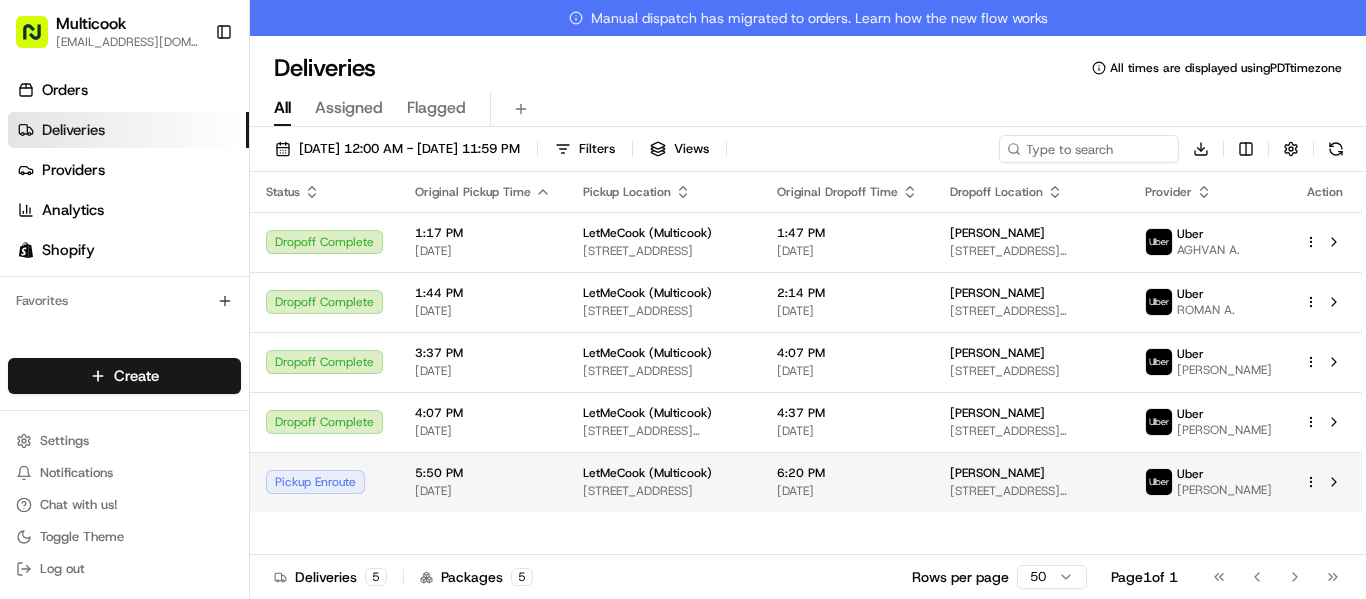 click on "[STREET_ADDRESS]" at bounding box center (664, 491) 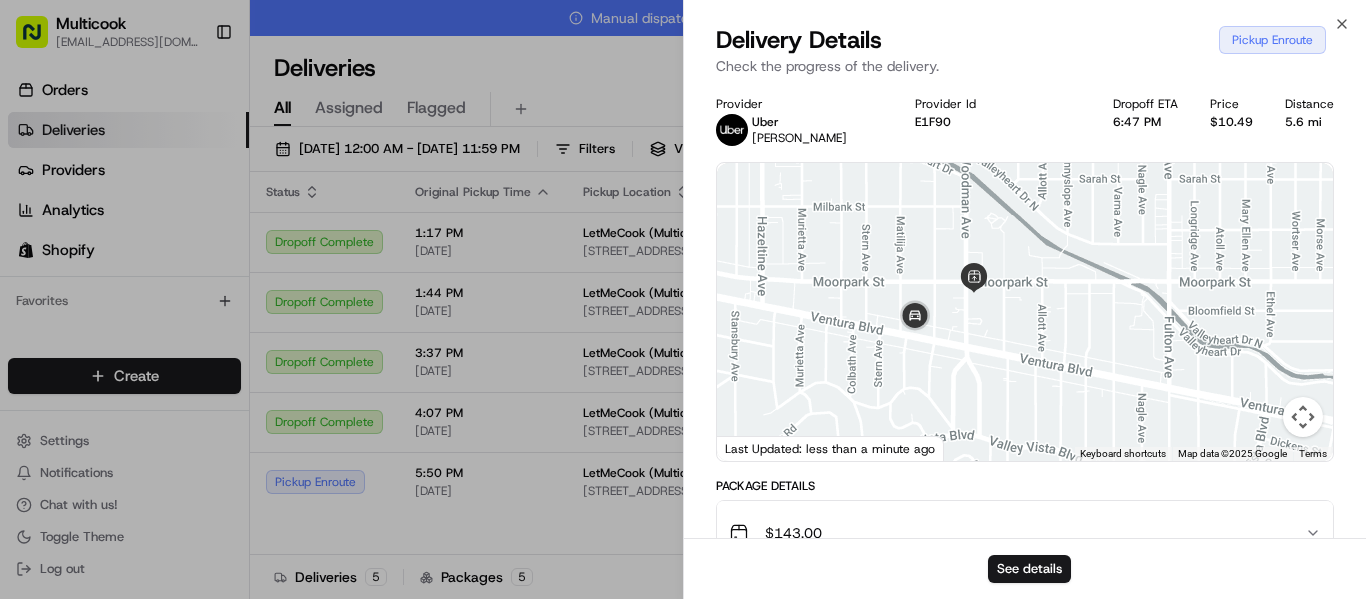 drag, startPoint x: 984, startPoint y: 271, endPoint x: 1344, endPoint y: 220, distance: 363.59454 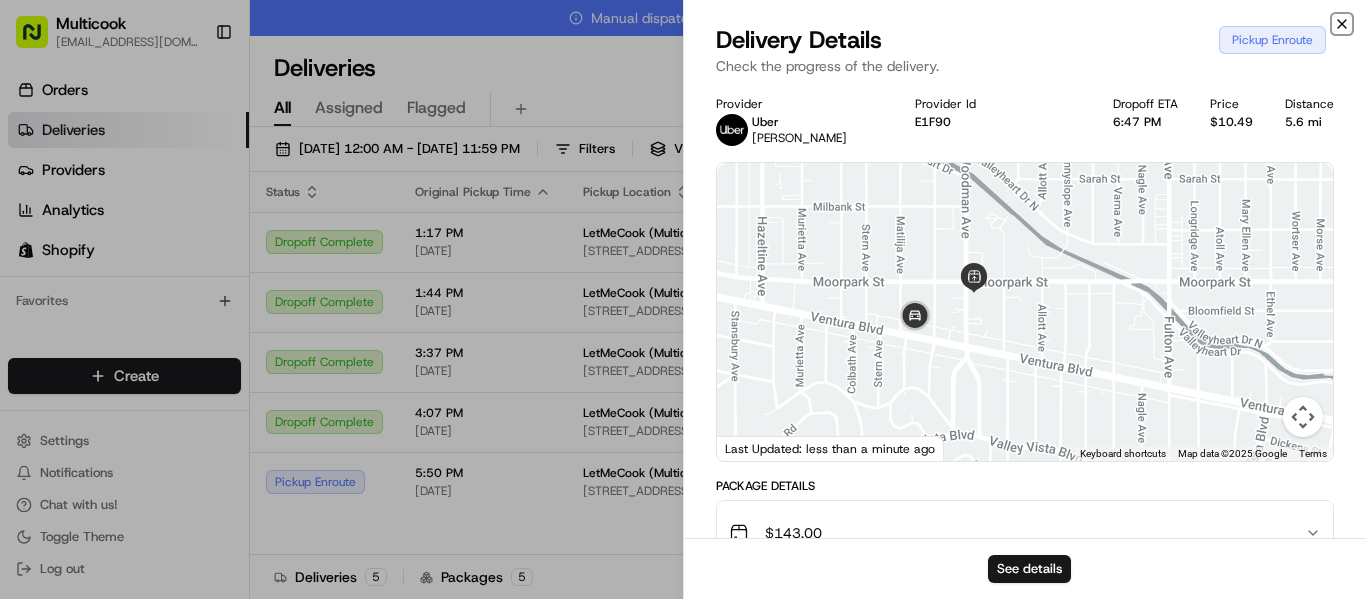 click 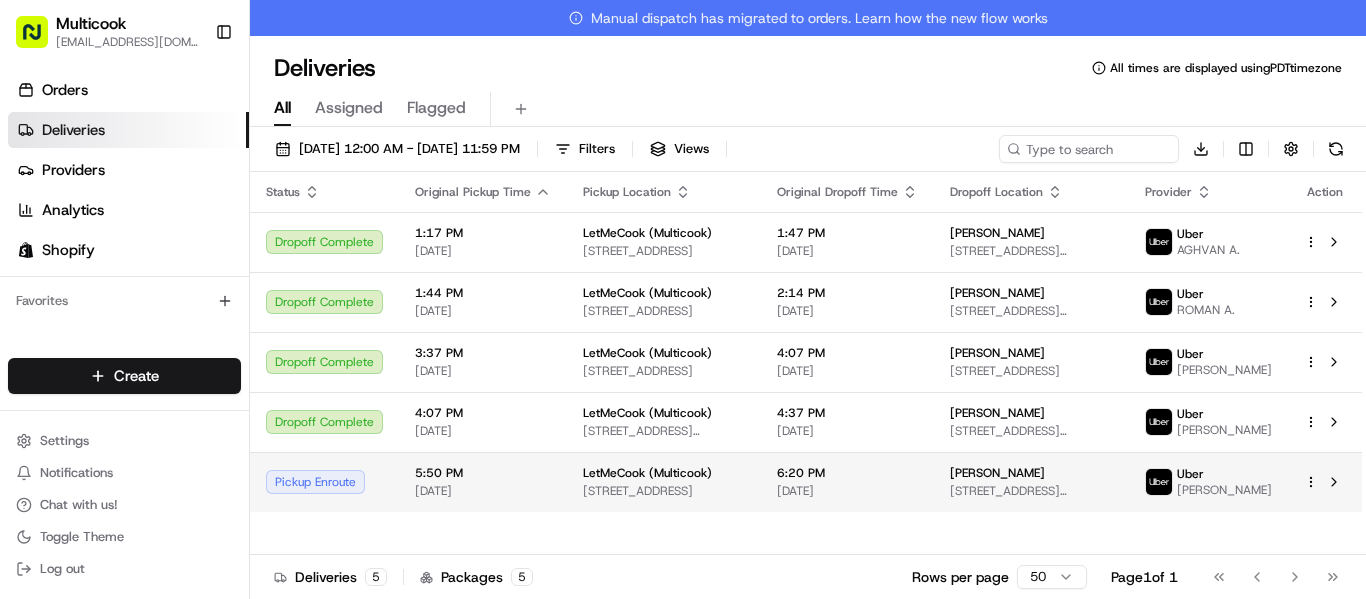 click on "[DATE]" at bounding box center [483, 491] 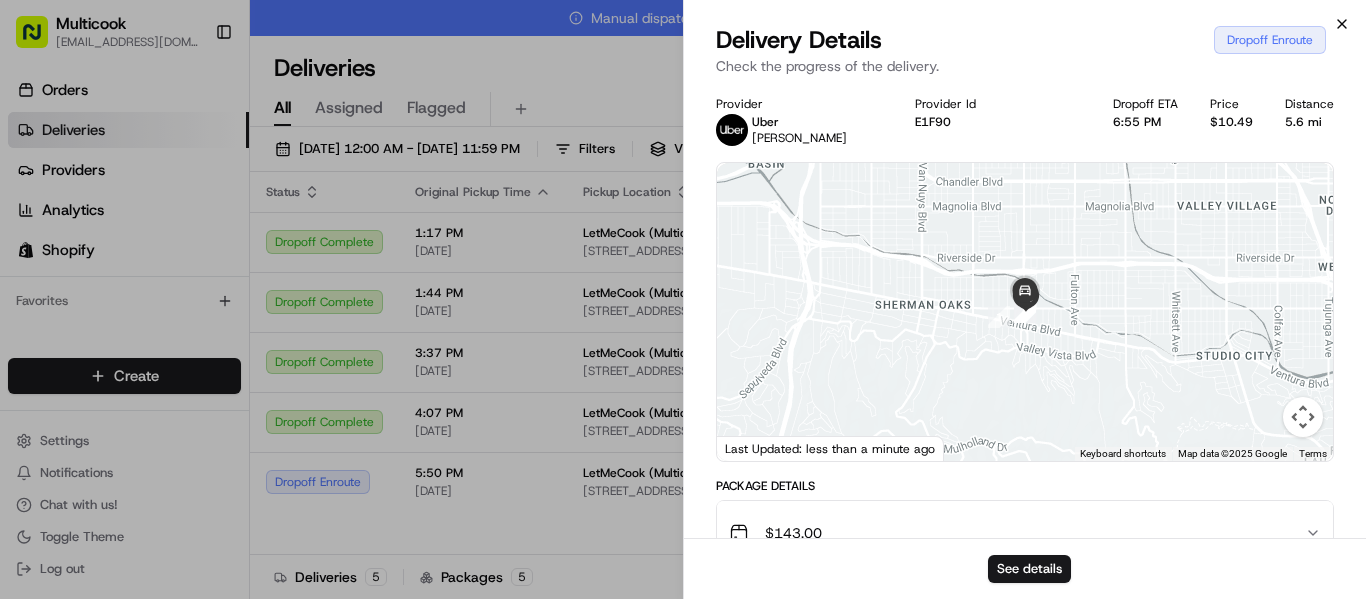 click 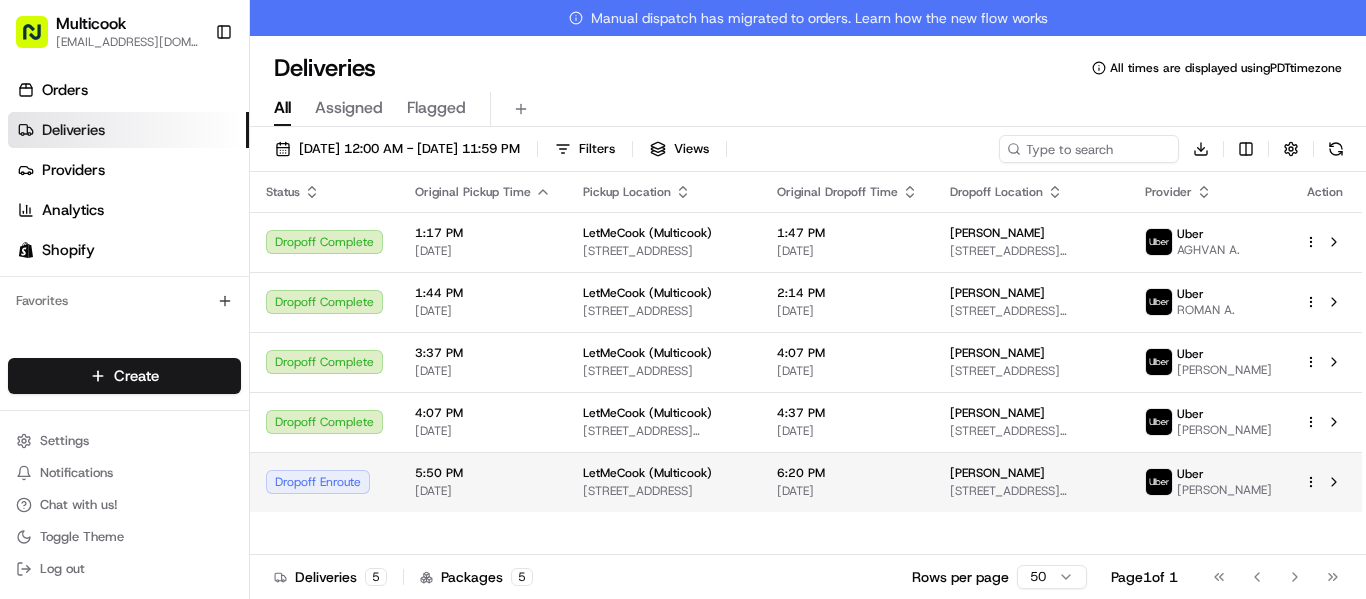 click on "Multicook [EMAIL_ADDRESS][DOMAIN_NAME] Toggle Sidebar Orders Deliveries Providers Analytics Shopify Favorites Main Menu Members & Organization Organization Users Roles Preferences Customization Tracking Orchestration Automations Dispatch Strategy Locations Pickup Locations Dropoff Locations Billing Billing Refund Requests Integrations Notification Triggers Webhooks API Keys Request Logs Create Settings Notifications Chat with us! Toggle Theme Log out  Manual dispatch has migrated to orders. Learn how the new flow works Deliveries All times are displayed using  PDT  timezone All Assigned Flagged [DATE] 12:00 AM - [DATE] 11:59 PM Filters Views Download Status Original Pickup Time Pickup Location Original Dropoff Time Dropoff Location Provider Action Dropoff Complete 1:17 PM [DATE] LetMeCook (Multicook) [STREET_ADDRESS] 1:47 PM [DATE] [PERSON_NAME] [STREET_ADDRESS][PERSON_NAME] Uber AGHVAN A. Dropoff Complete 1:44 PM [DATE] LetMeCook (Multicook) 5" at bounding box center [683, 299] 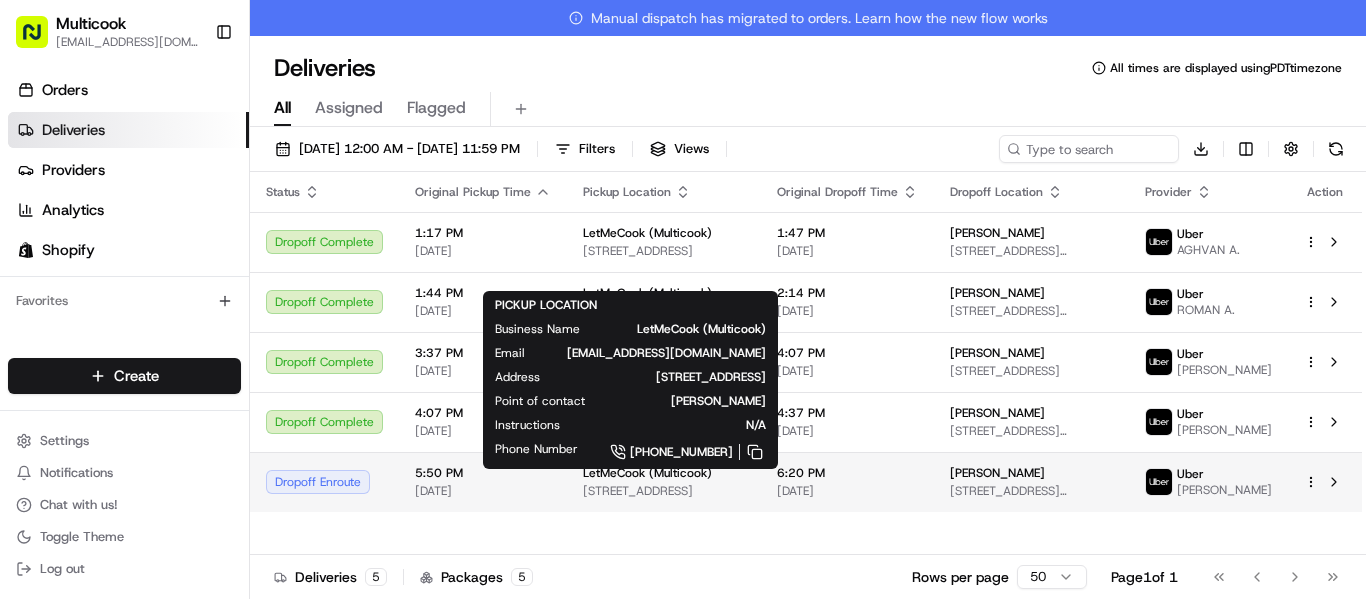 click on "6:20 PM" at bounding box center [847, 473] 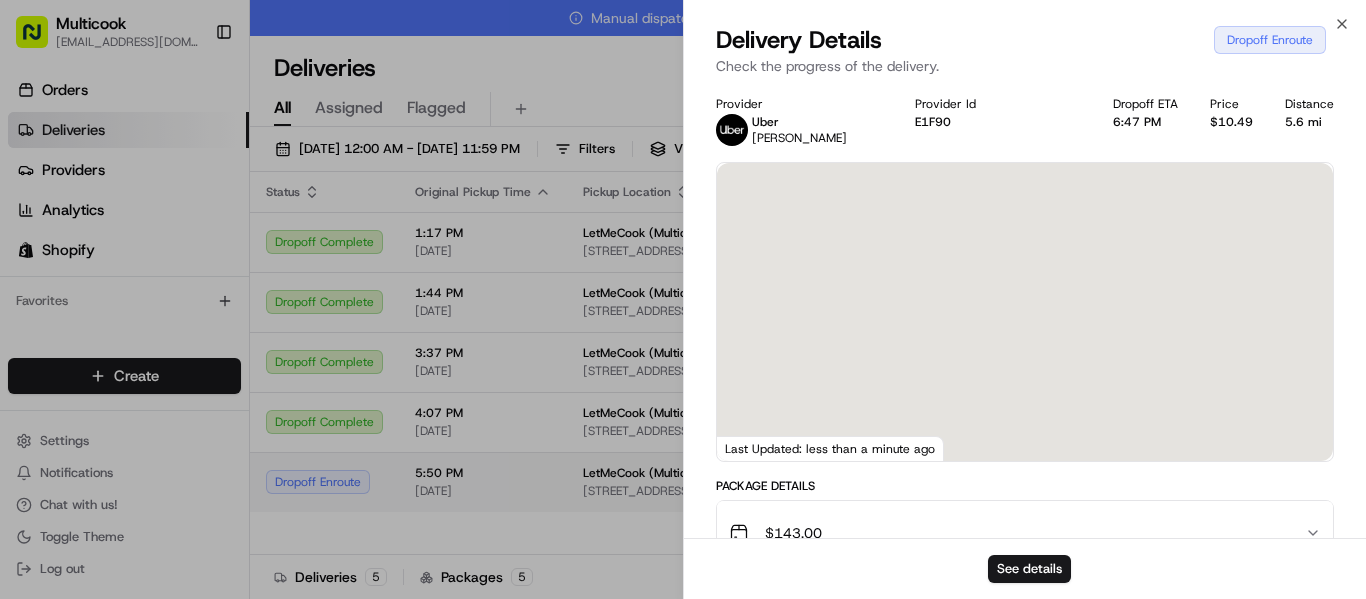 click on "Package Details" at bounding box center [1025, 486] 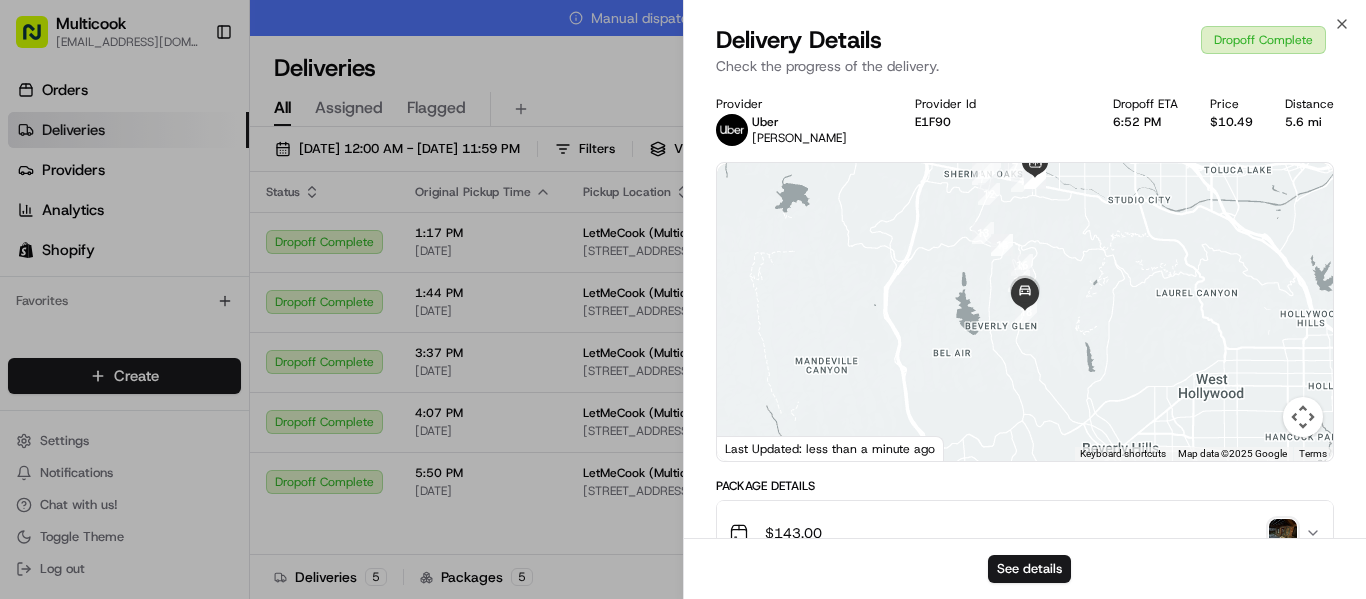 click at bounding box center (1283, 533) 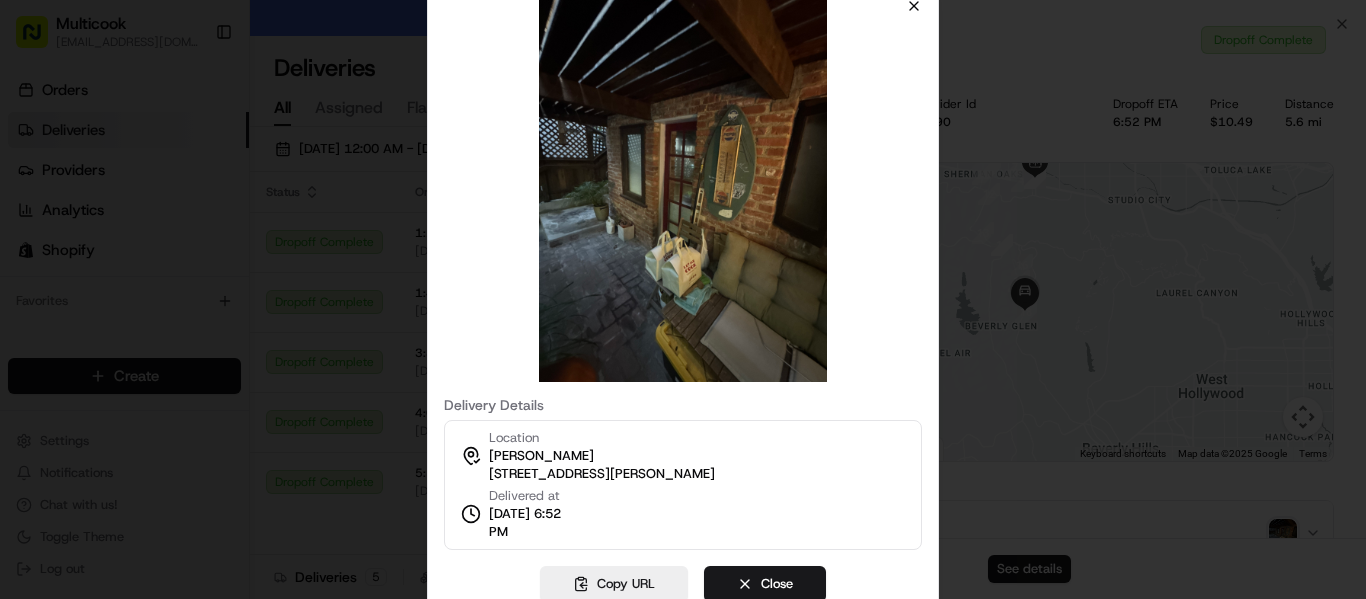 click 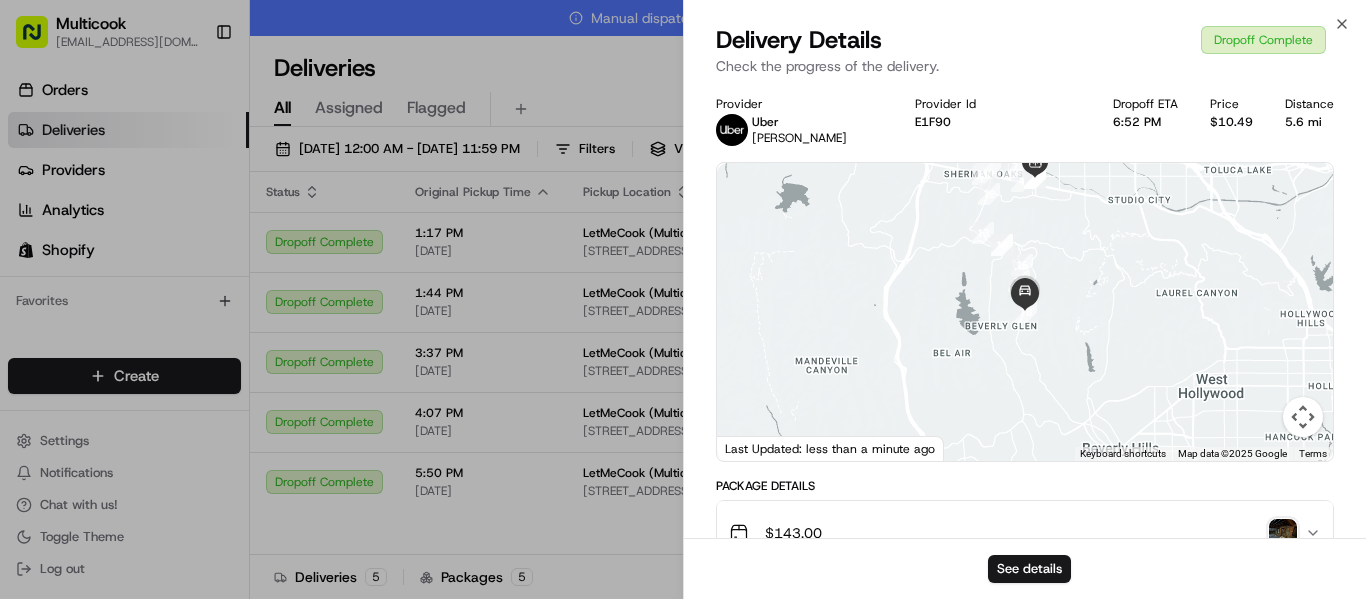 scroll, scrollTop: 9, scrollLeft: 0, axis: vertical 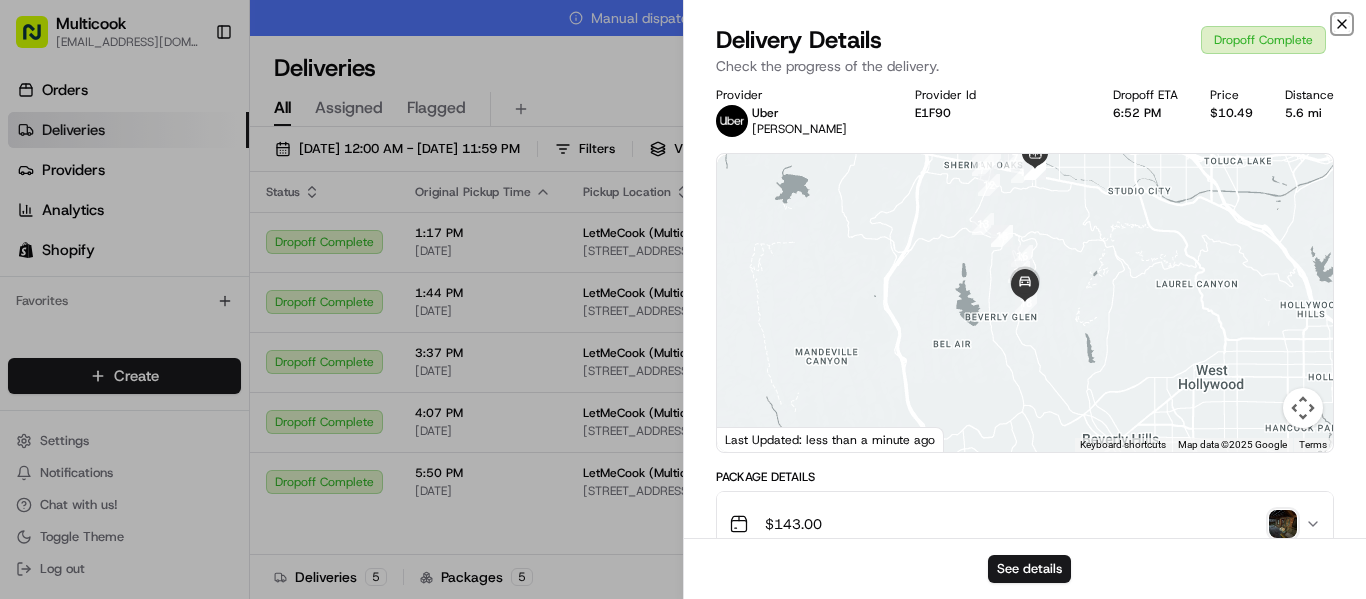 click 